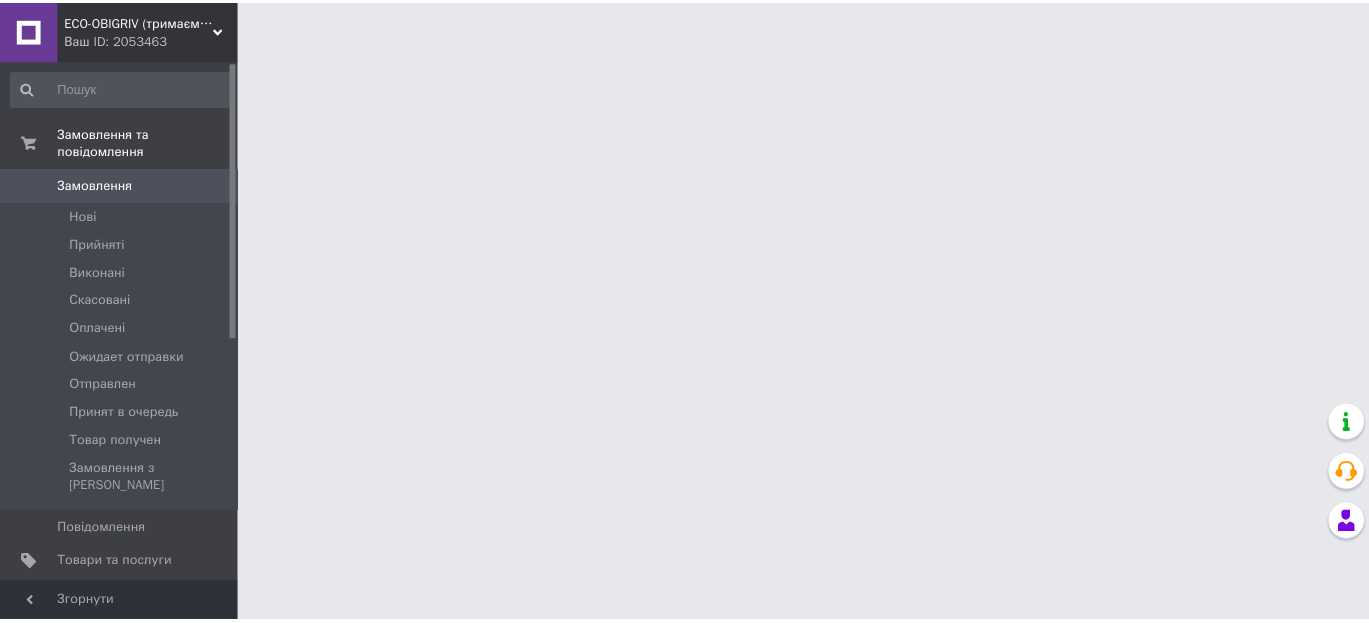 scroll, scrollTop: 0, scrollLeft: 0, axis: both 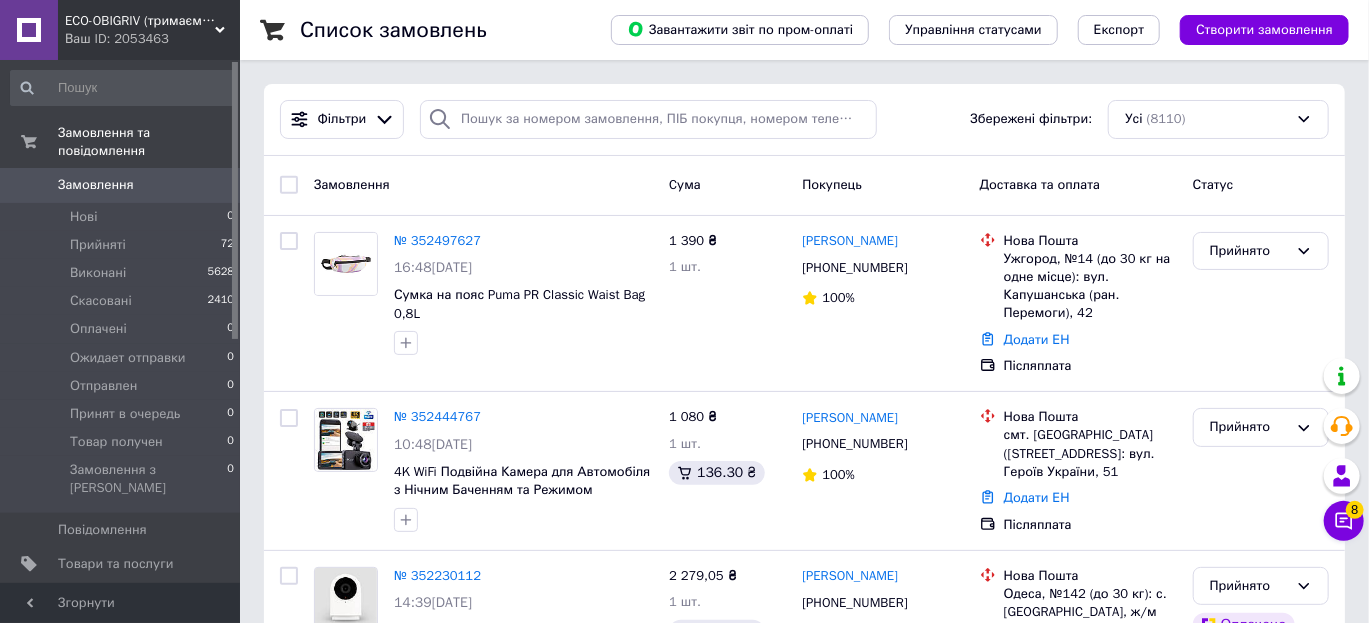 drag, startPoint x: 273, startPoint y: 128, endPoint x: 247, endPoint y: 128, distance: 26 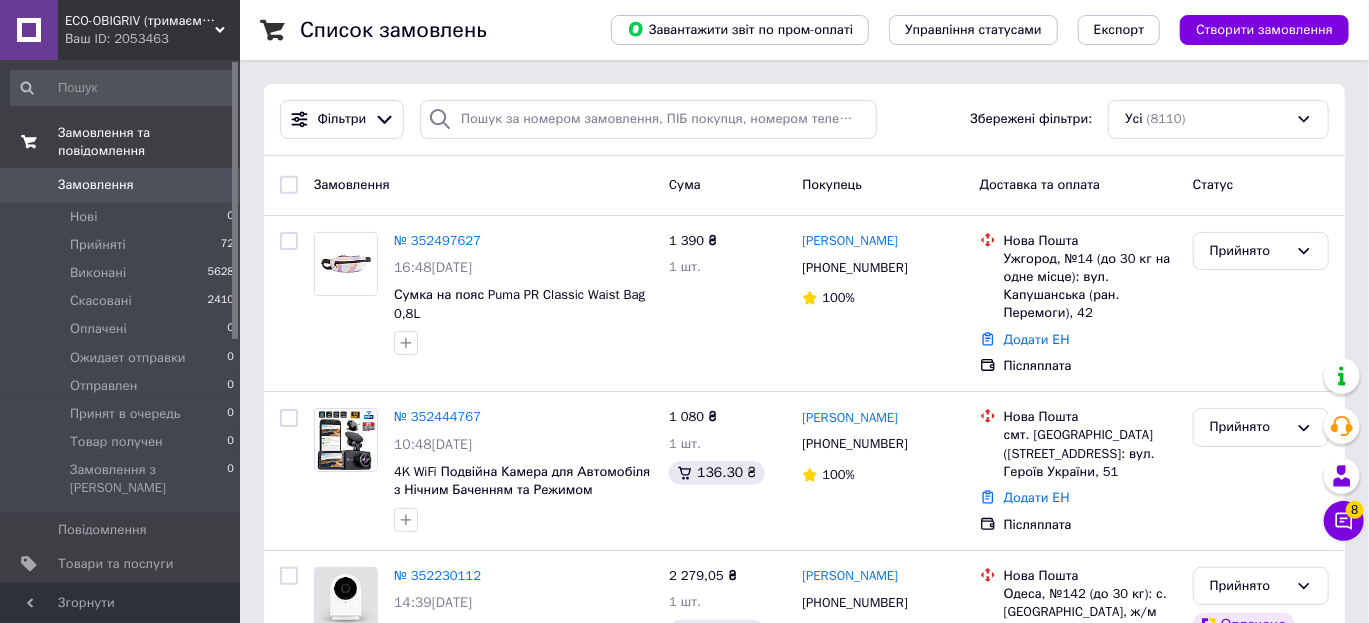 click on "Замовлення та повідомлення" at bounding box center (149, 142) 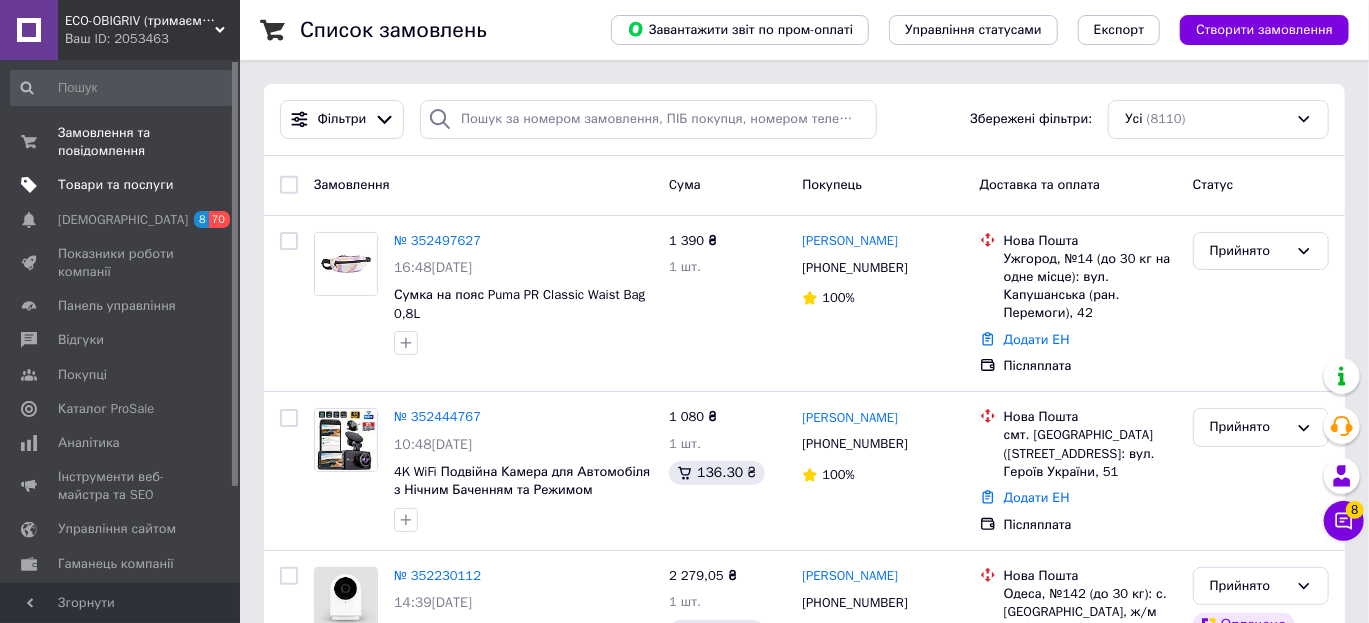 click on "Товари та послуги" at bounding box center (115, 185) 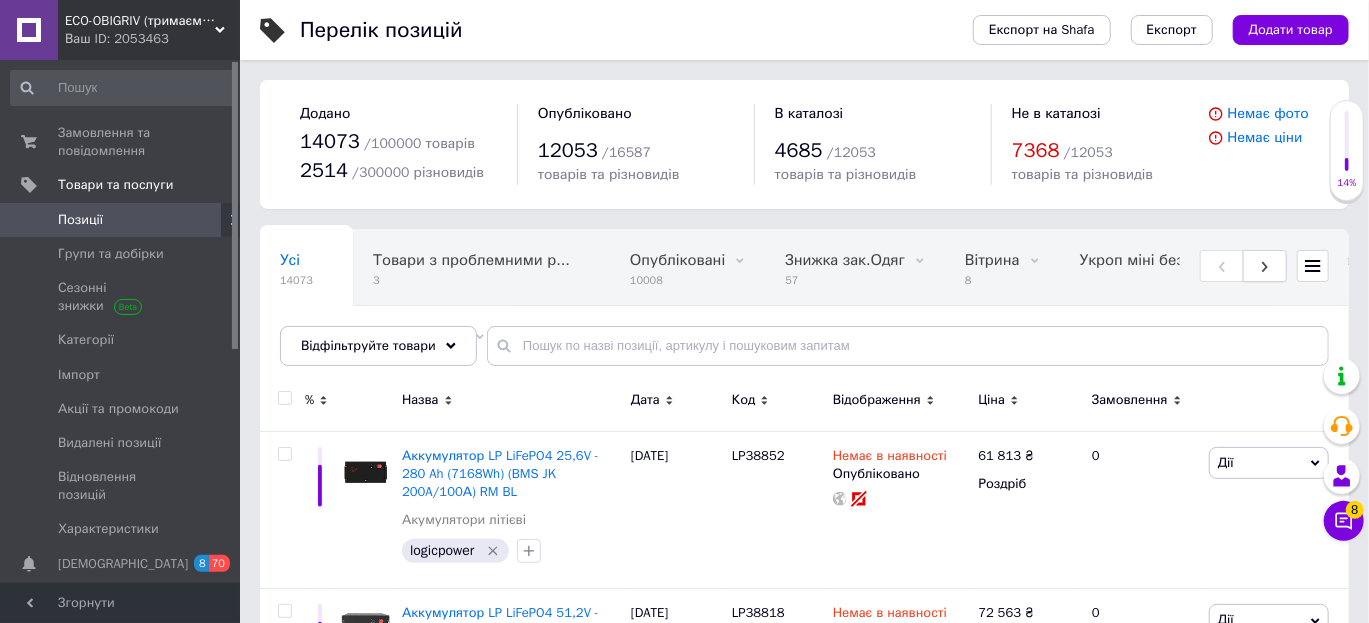 click 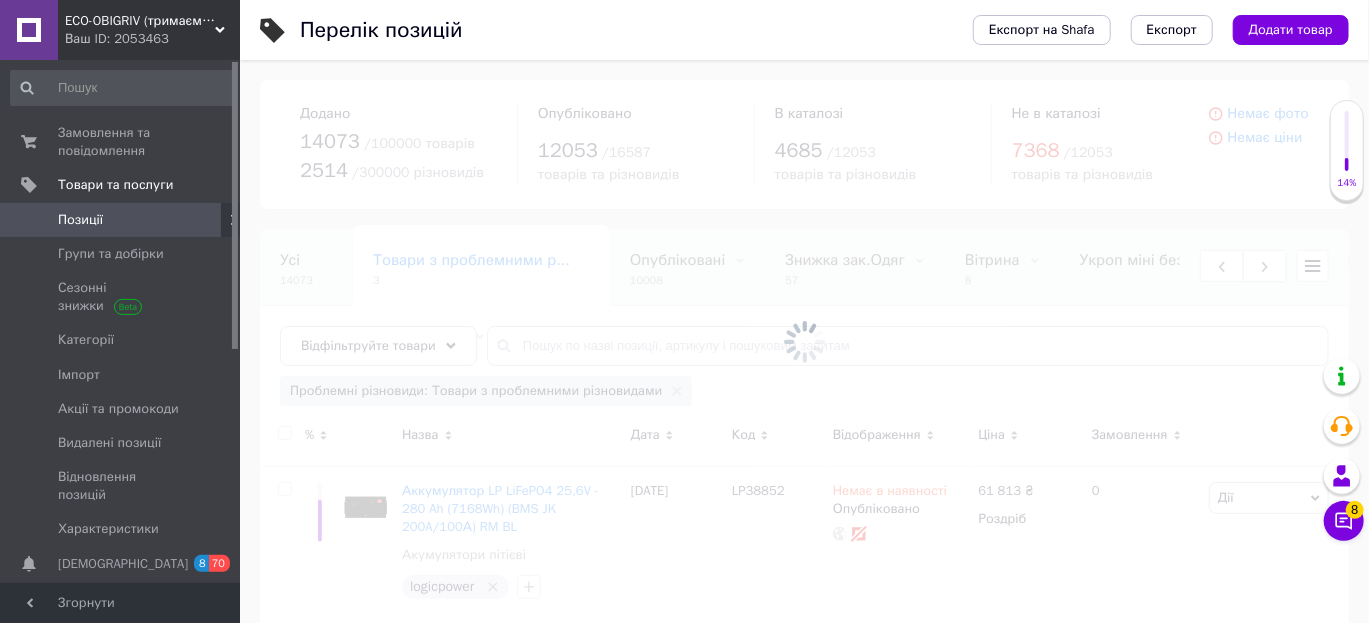 scroll, scrollTop: 0, scrollLeft: 100, axis: horizontal 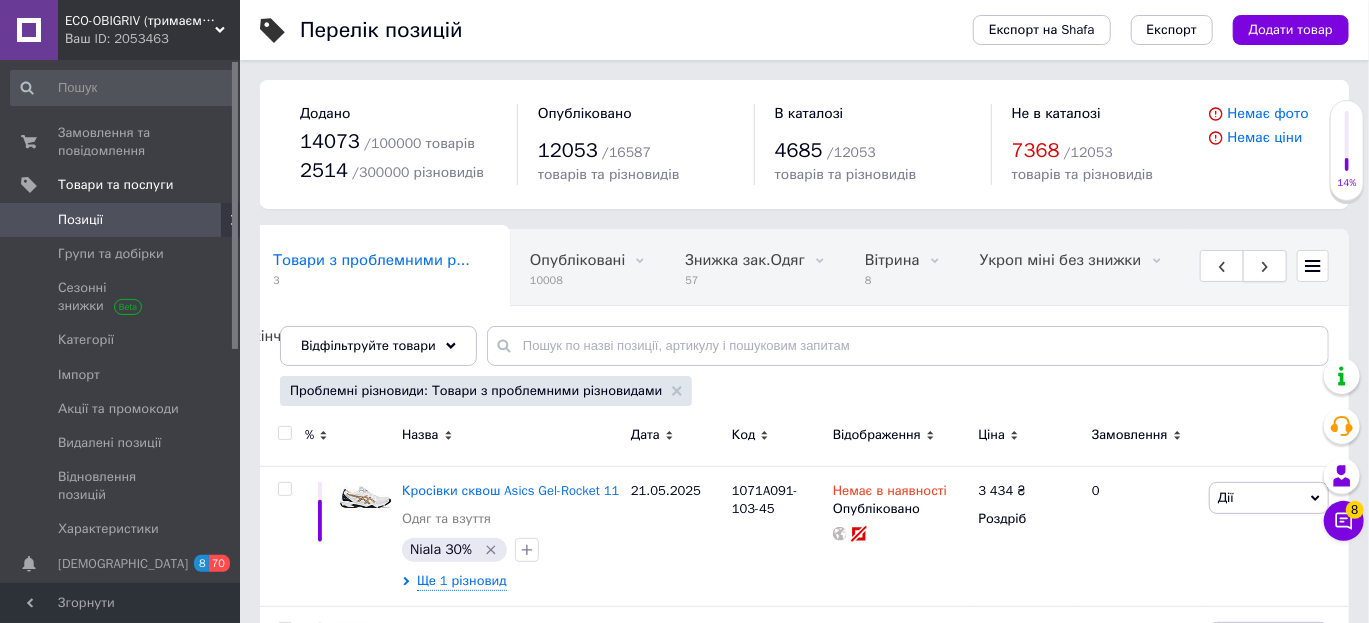 click 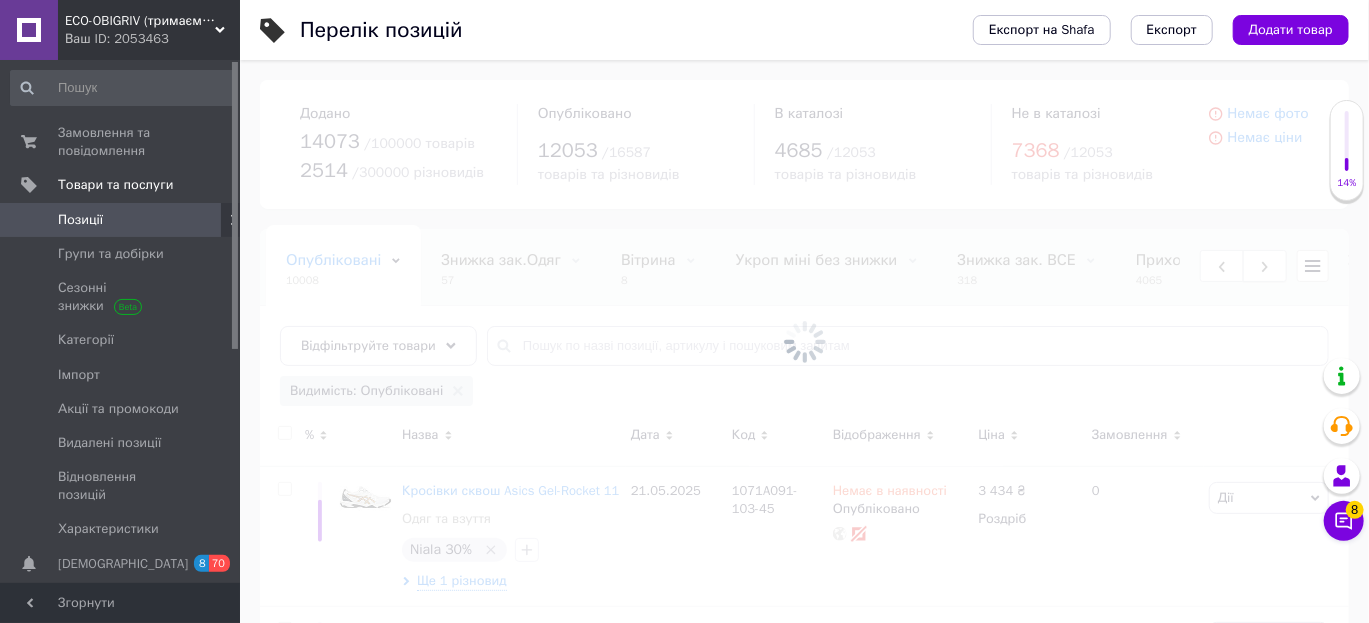 scroll, scrollTop: 0, scrollLeft: 345, axis: horizontal 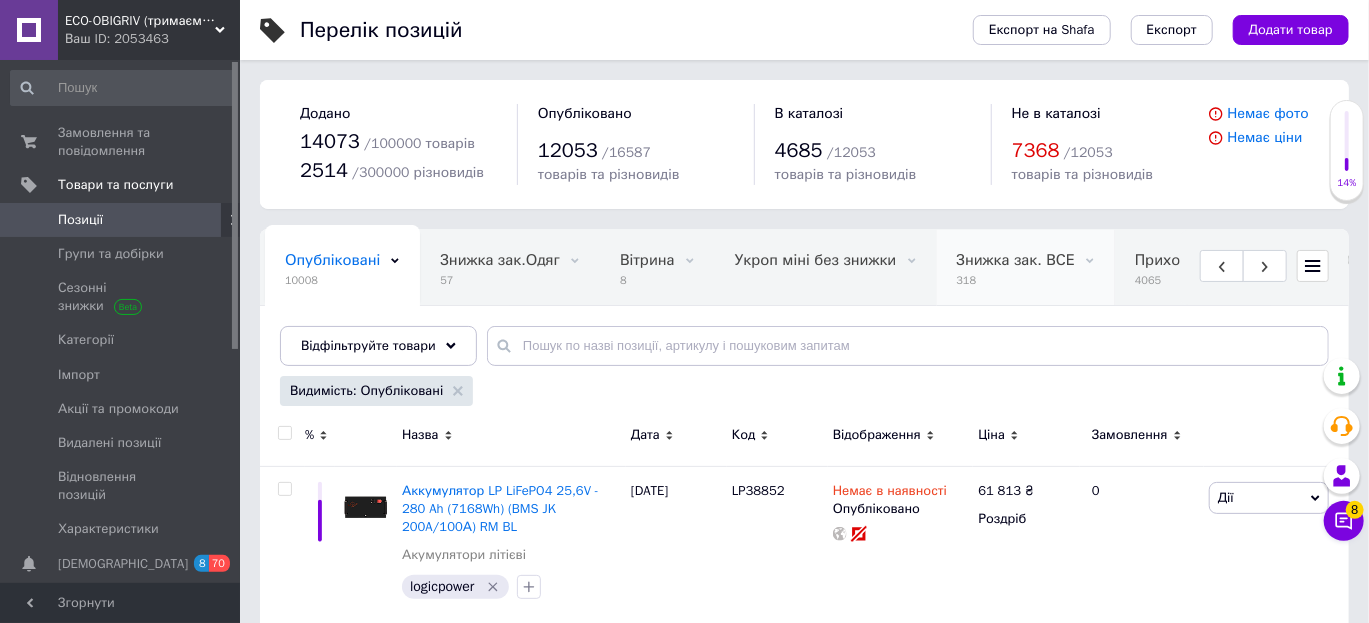 click on "318" at bounding box center (1016, 280) 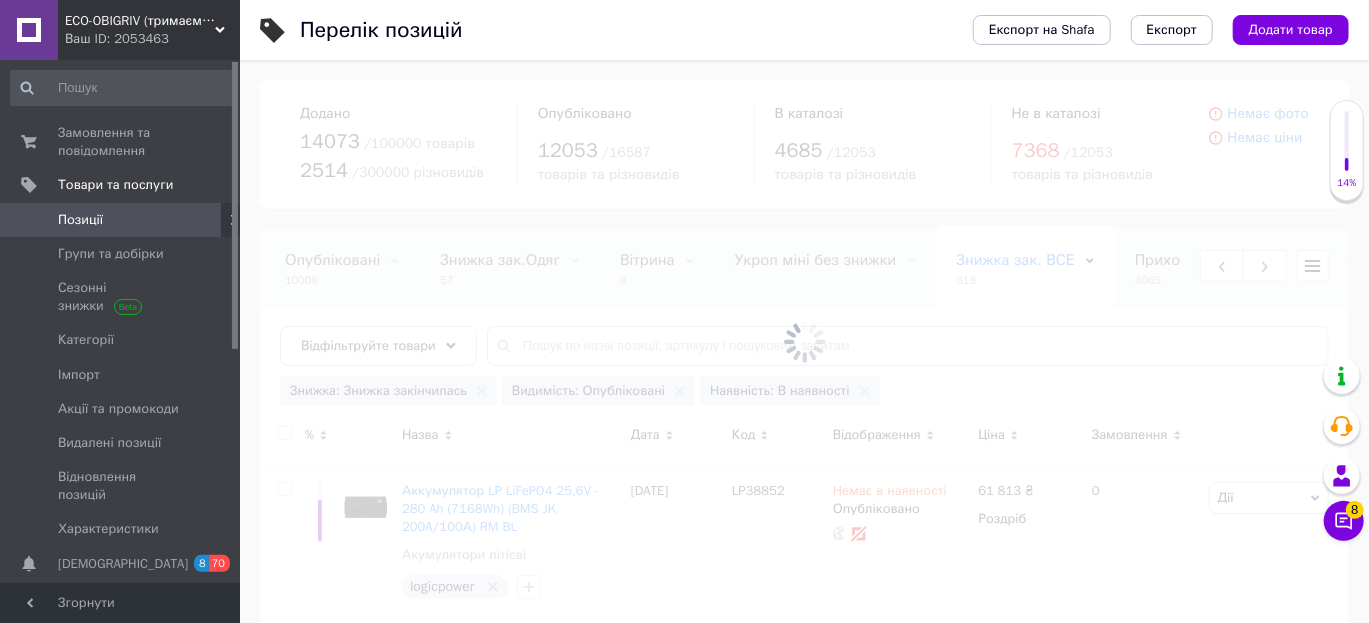 scroll, scrollTop: 0, scrollLeft: 998, axis: horizontal 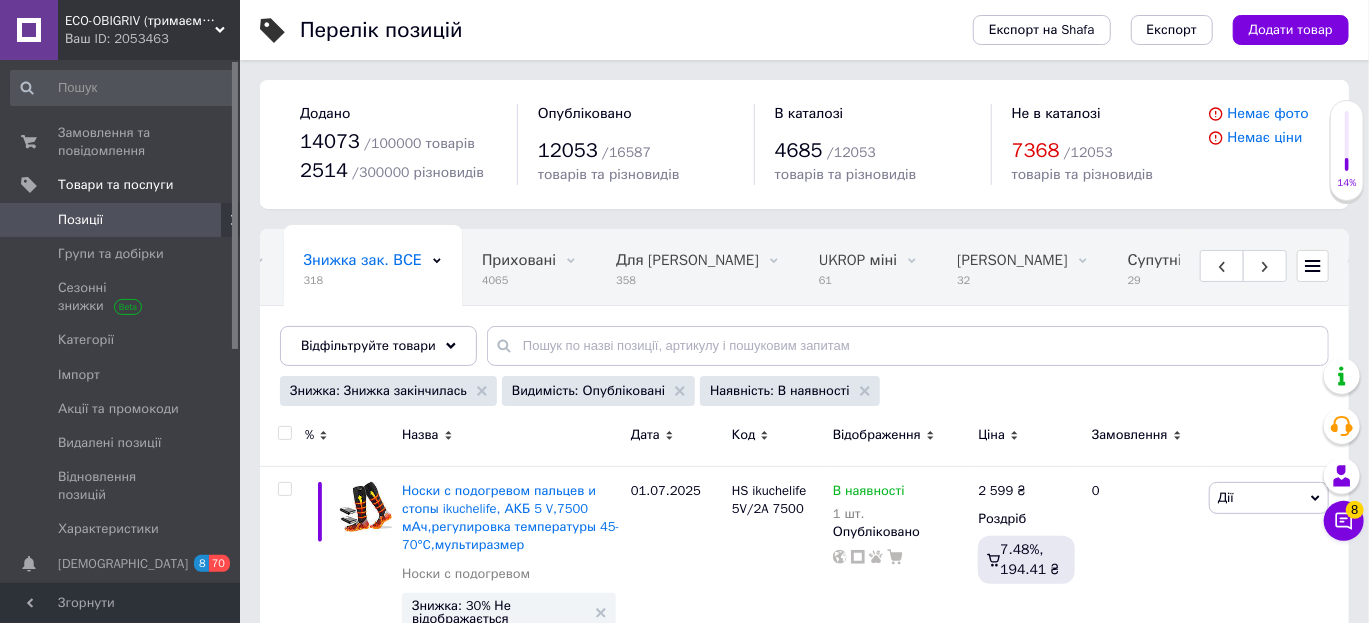click on "Усі 14073 Товари з проблемними р... 3 Опубліковані 10008 Видалити Редагувати Знижка зак.Одяг 57 Видалити Редагувати Вітрина 8 Видалити Редагувати Укроп міні без знижки 0 Видалити Редагувати Знижка зак. ВСЕ 318 Видалити Редагувати Приховані 4065 Видалити Редагувати Для Розетки 358 Видалити Редагувати UKROP міні 61 Видалити Редагувати Одежда Розетка 32 Видалити Редагувати Супутні товари 29 Видалити Редагувати Опубліковані, В наявно... 3 Видалити Редагувати опалення Ковель 15 Видалити Редагувати Опалення УКРОПИ 181 Видалити Редагувати Опалення ІНШЕ 60 Видалити Редагувати 34 0" at bounding box center (804, 307) 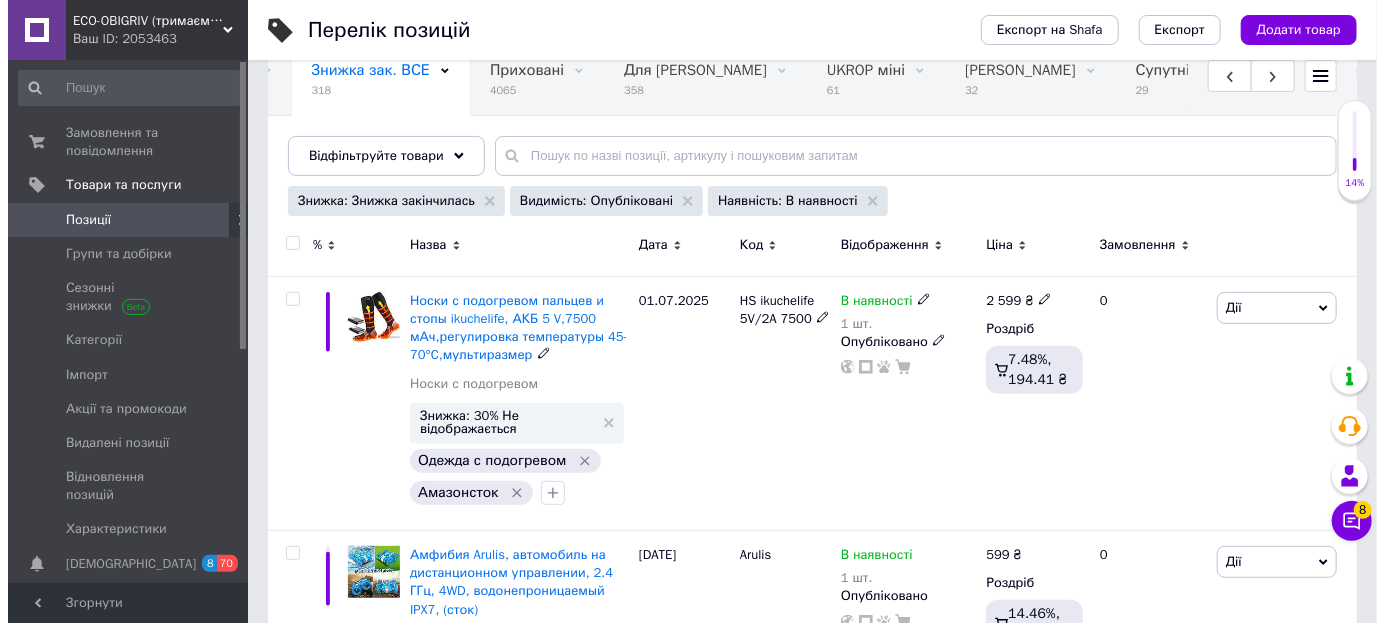 scroll, scrollTop: 198, scrollLeft: 0, axis: vertical 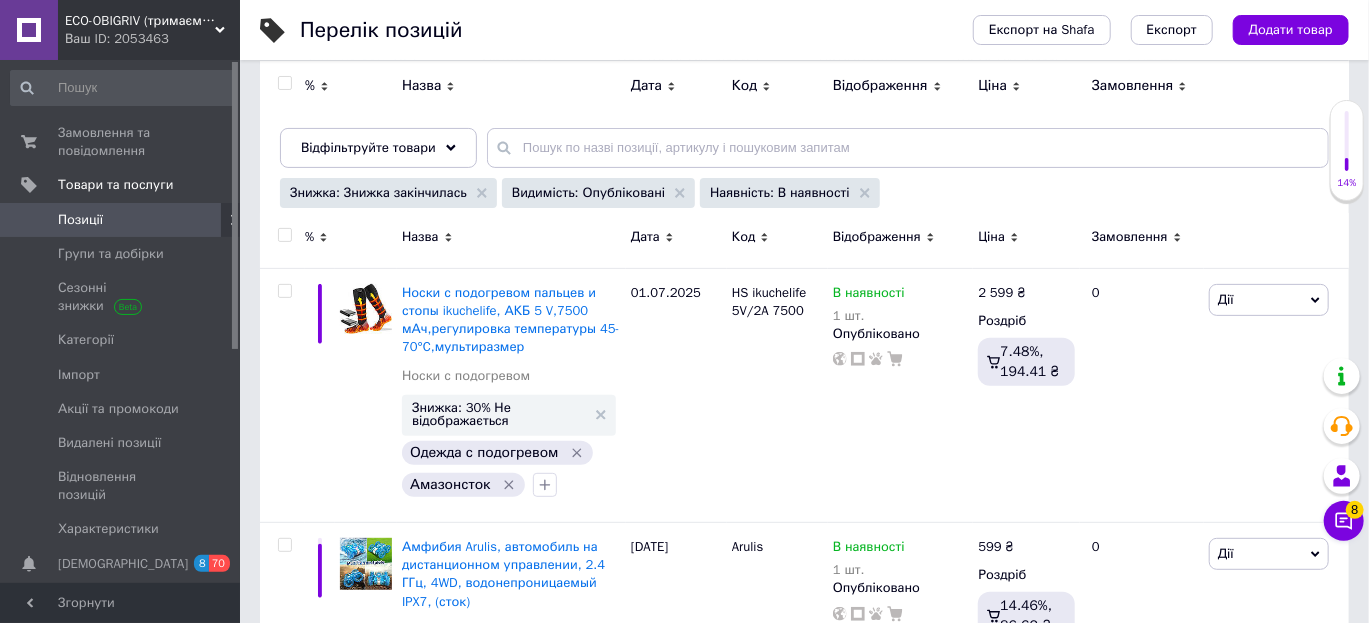click at bounding box center [284, 235] 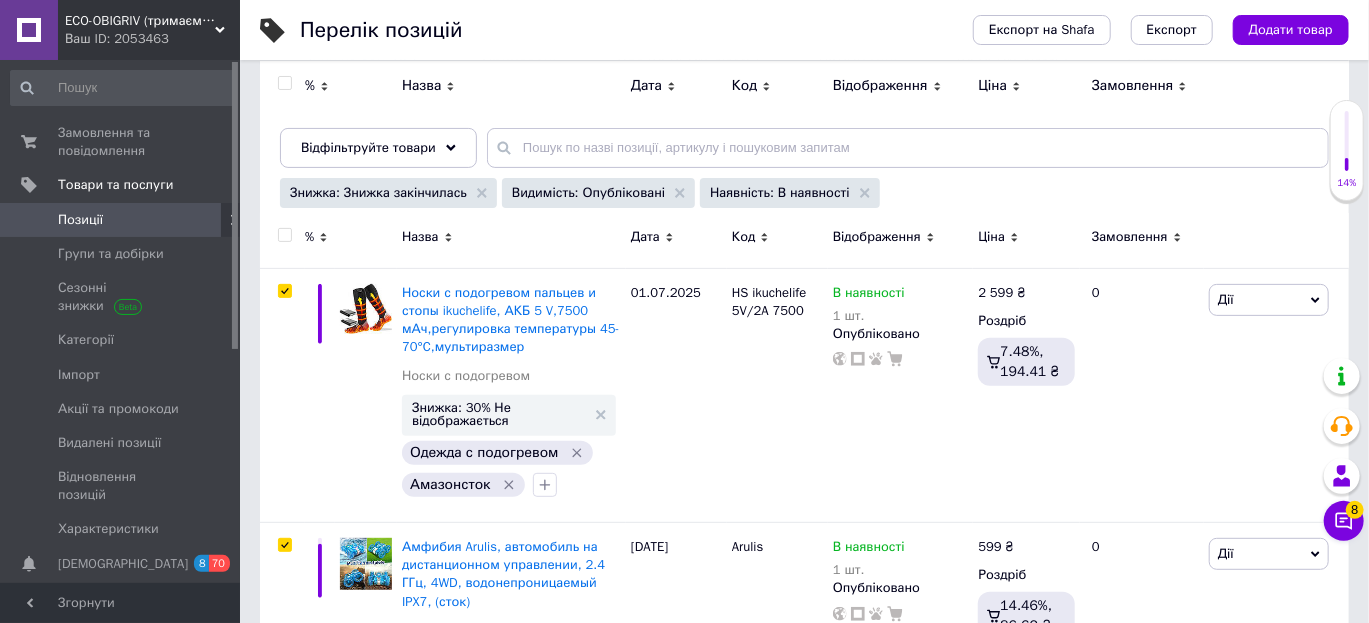 checkbox on "true" 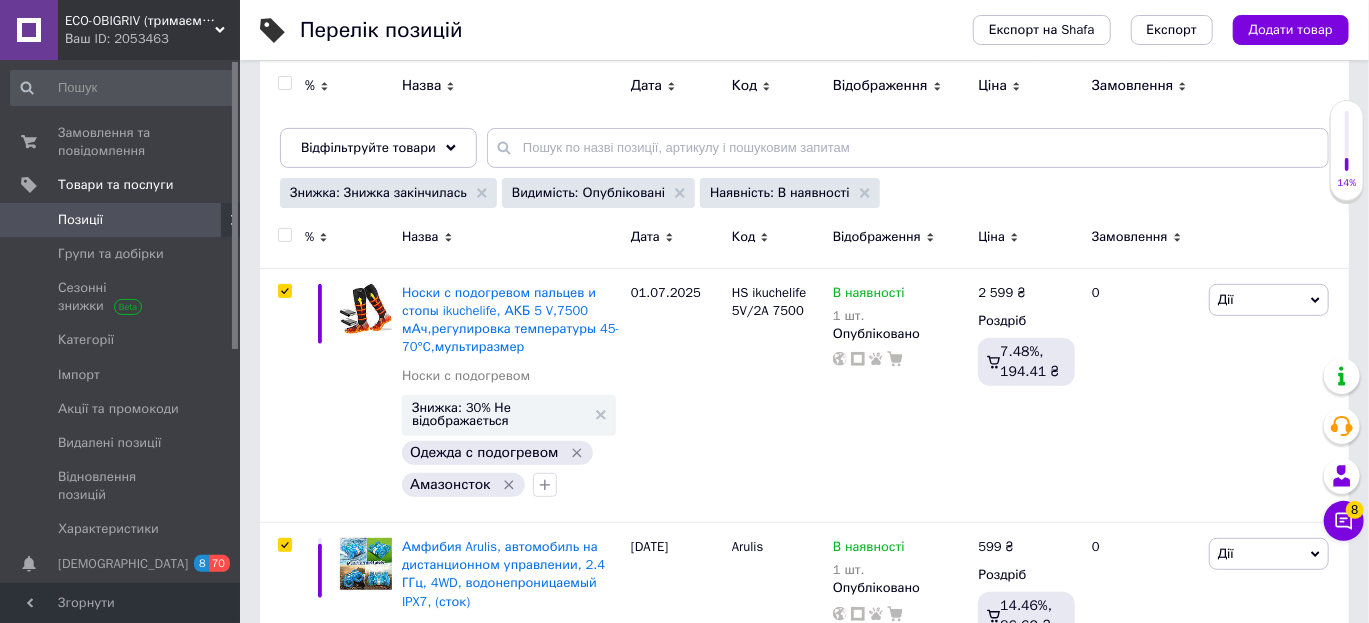 checkbox on "true" 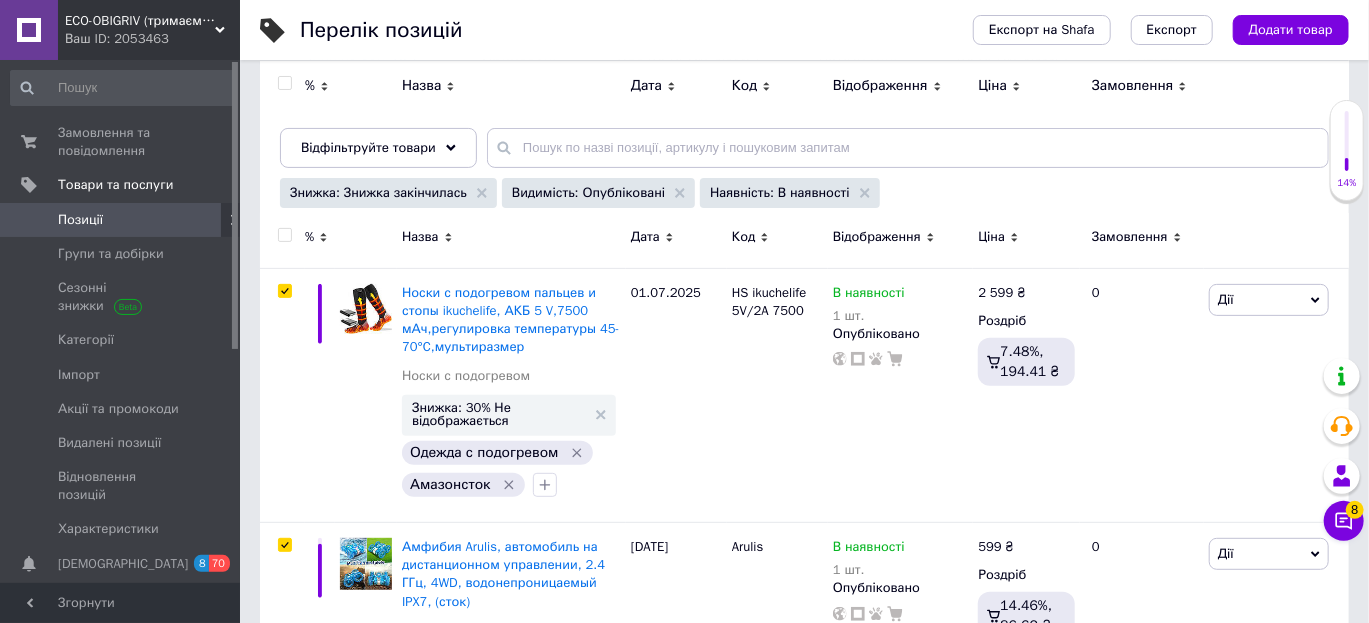 checkbox on "true" 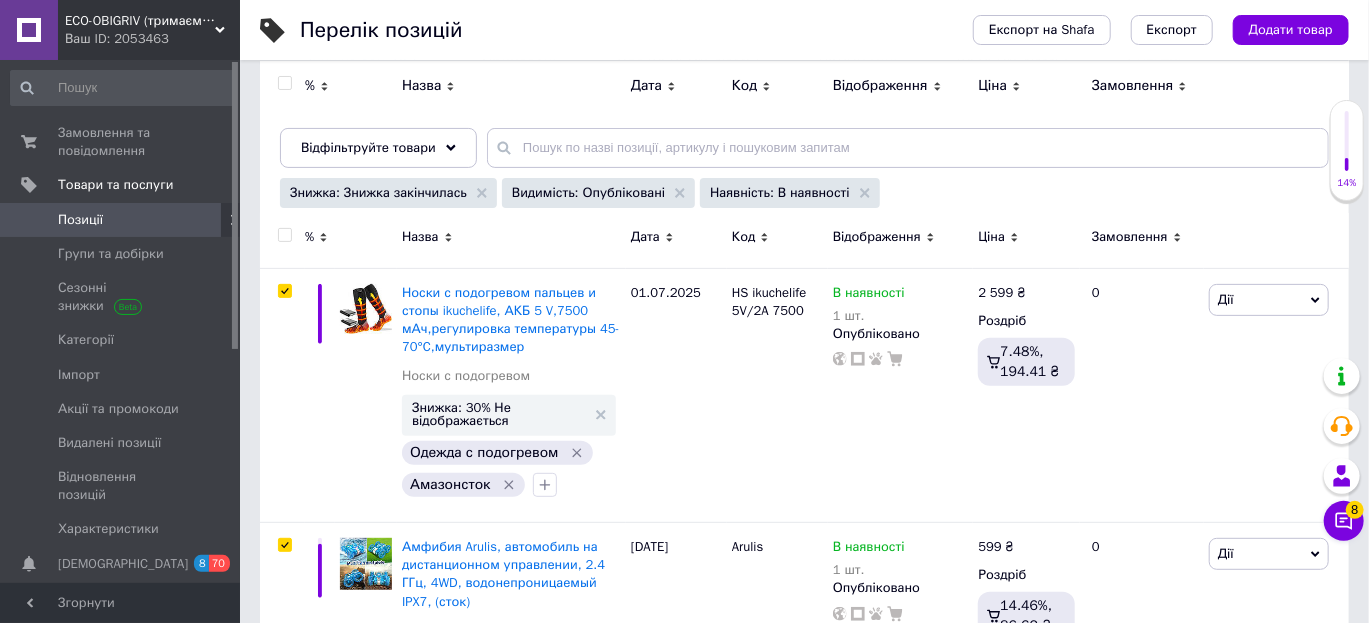 checkbox on "true" 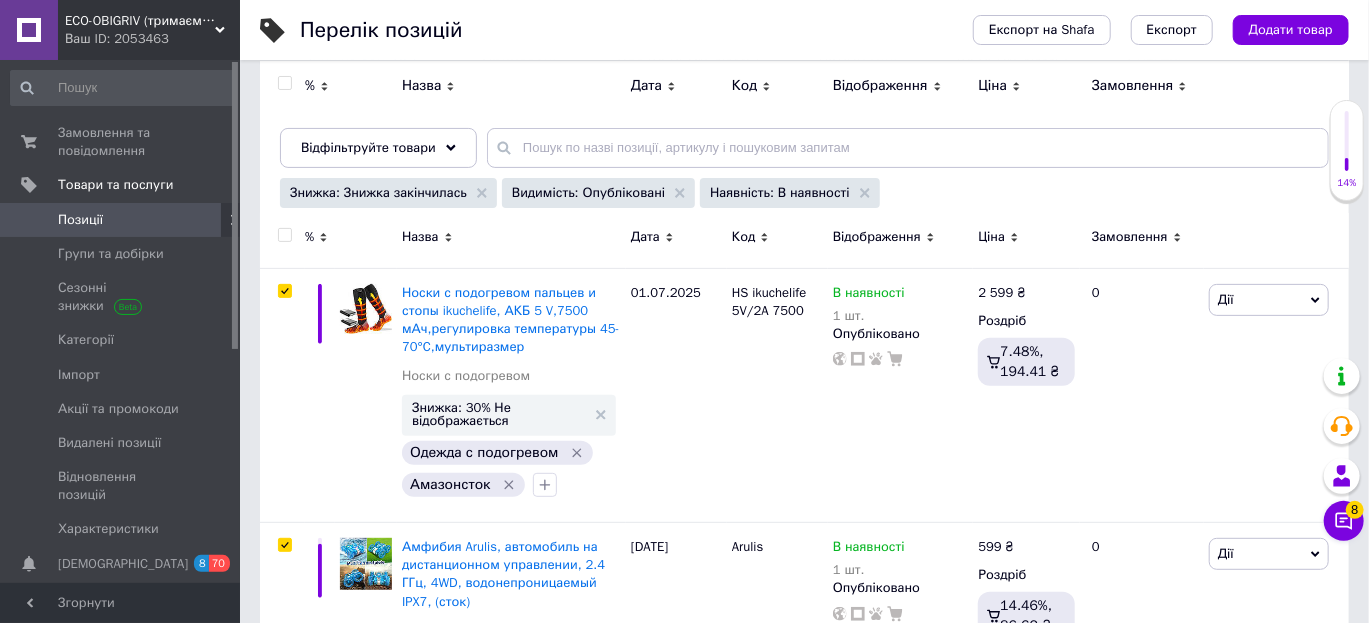 checkbox on "true" 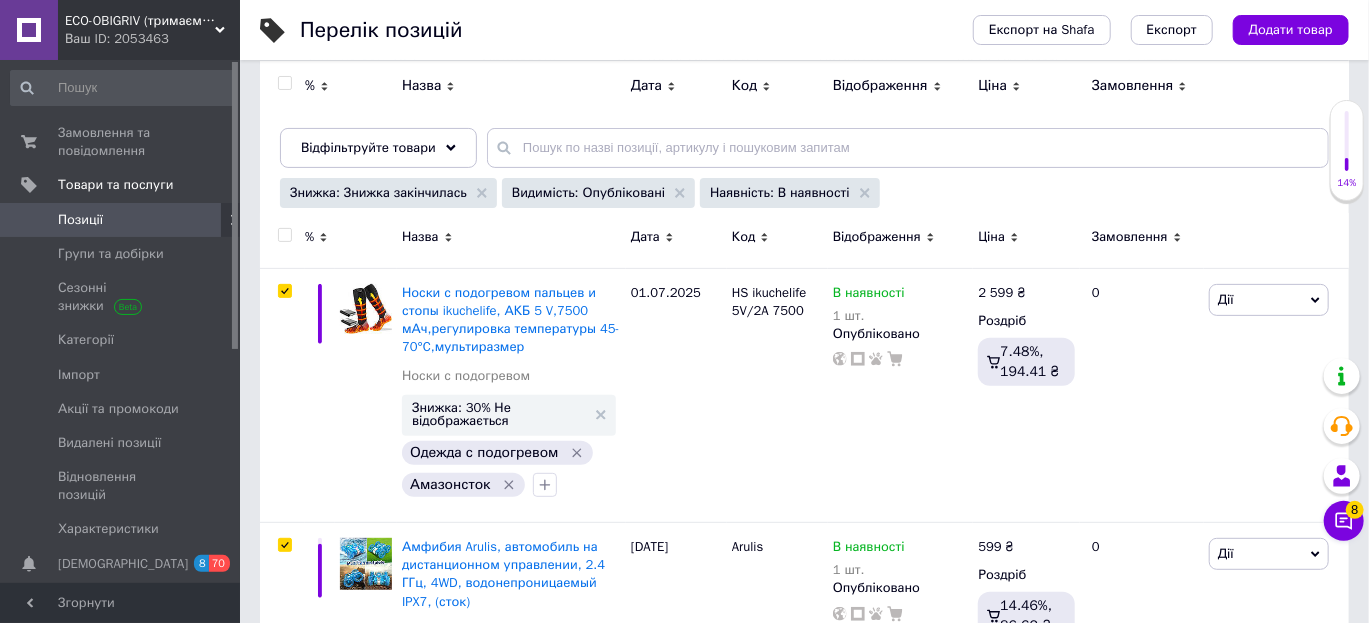 checkbox on "true" 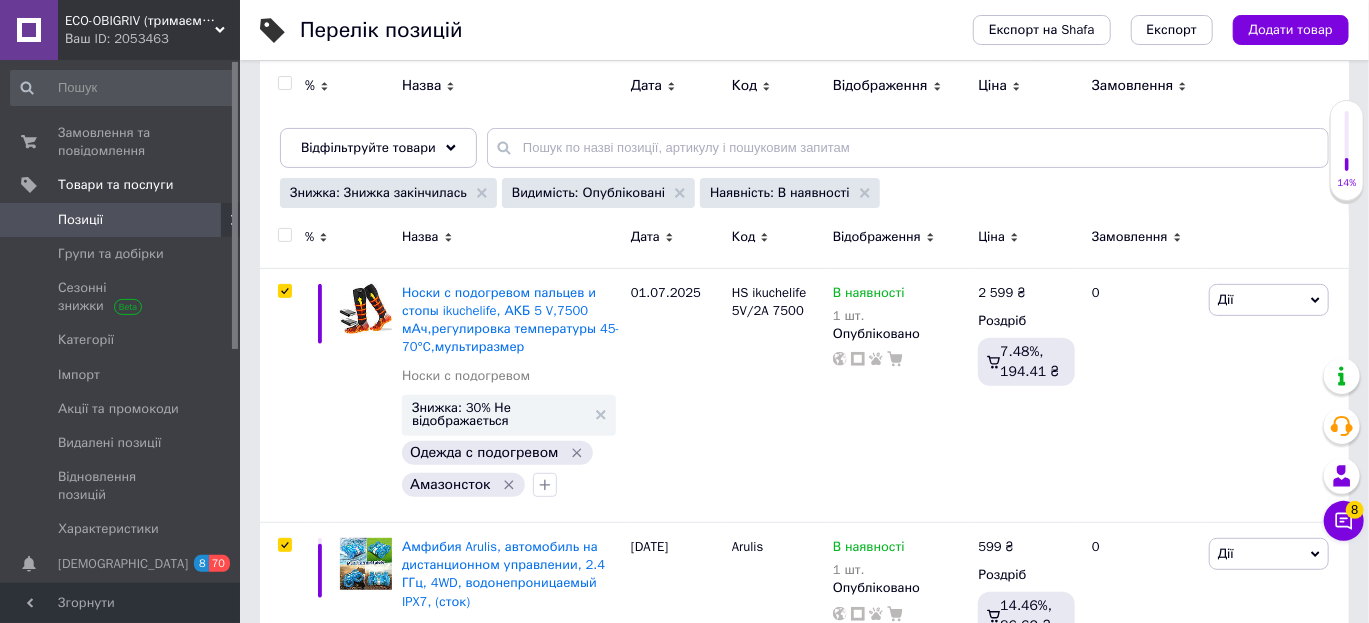 checkbox on "true" 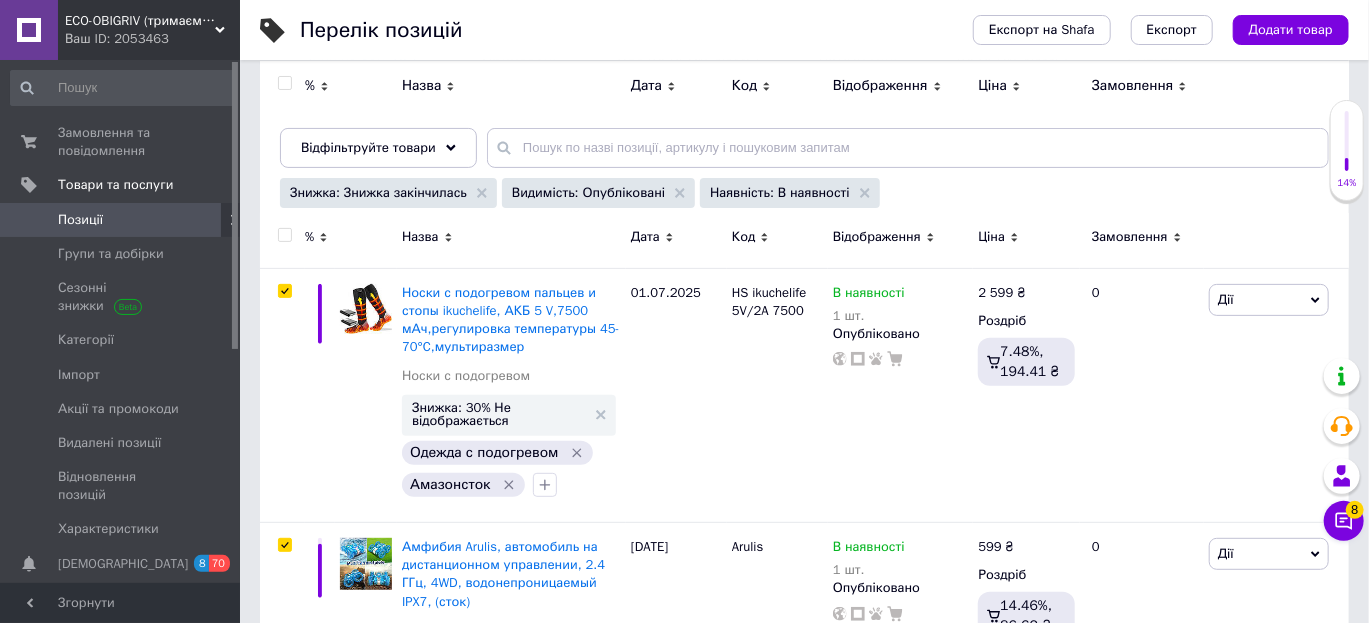 checkbox on "true" 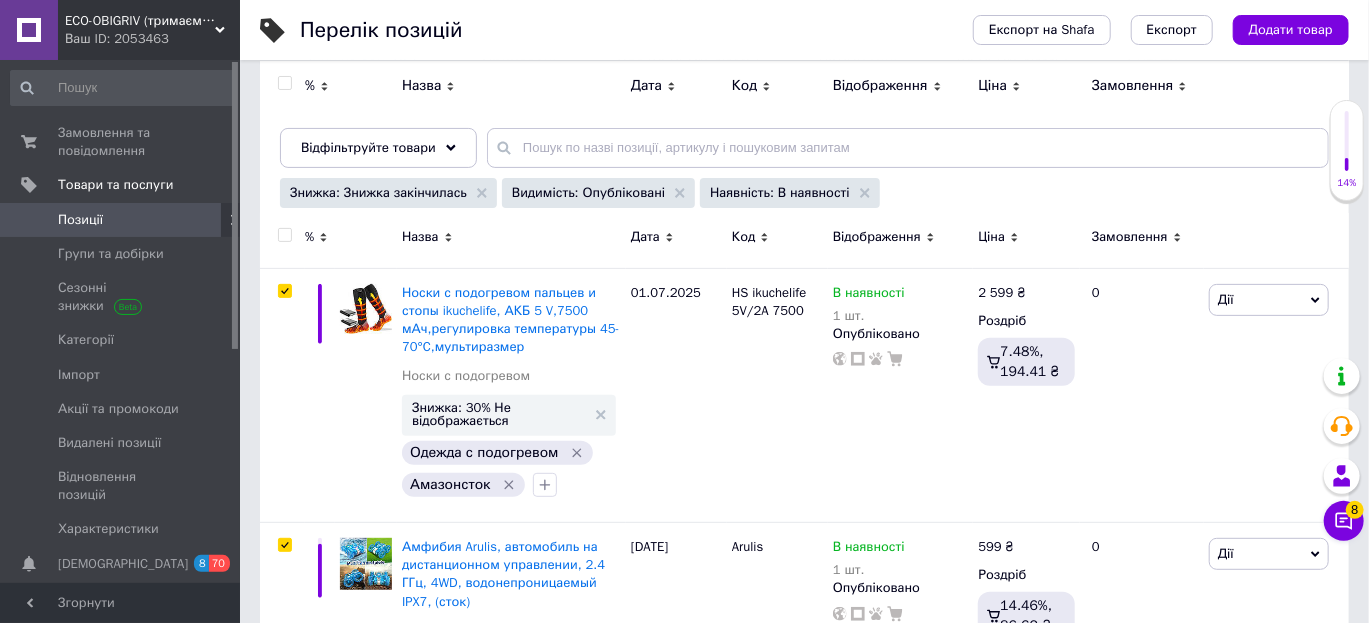 checkbox on "true" 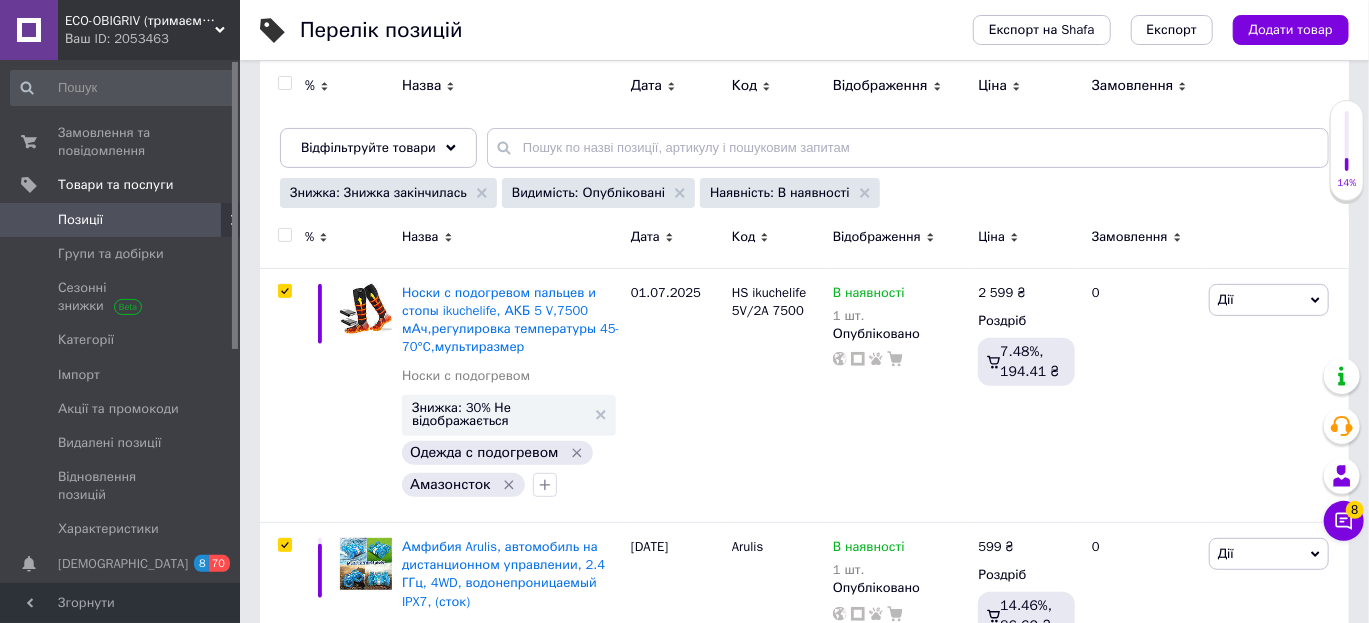 checkbox on "true" 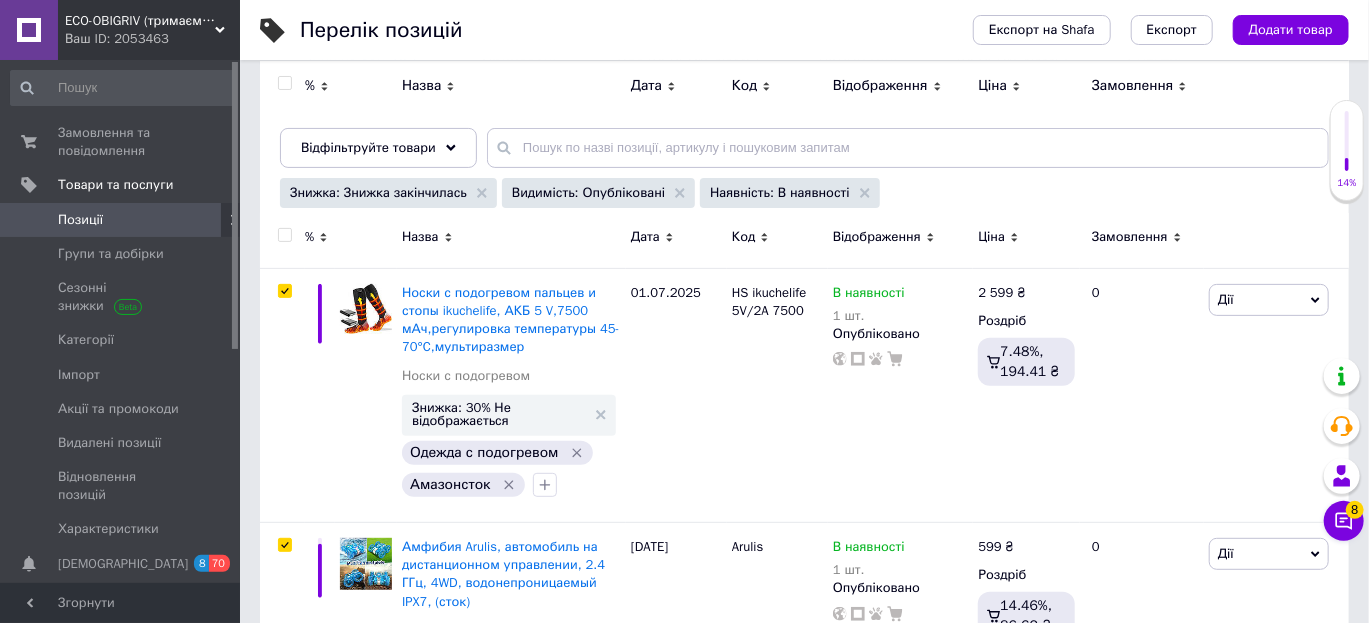 checkbox on "true" 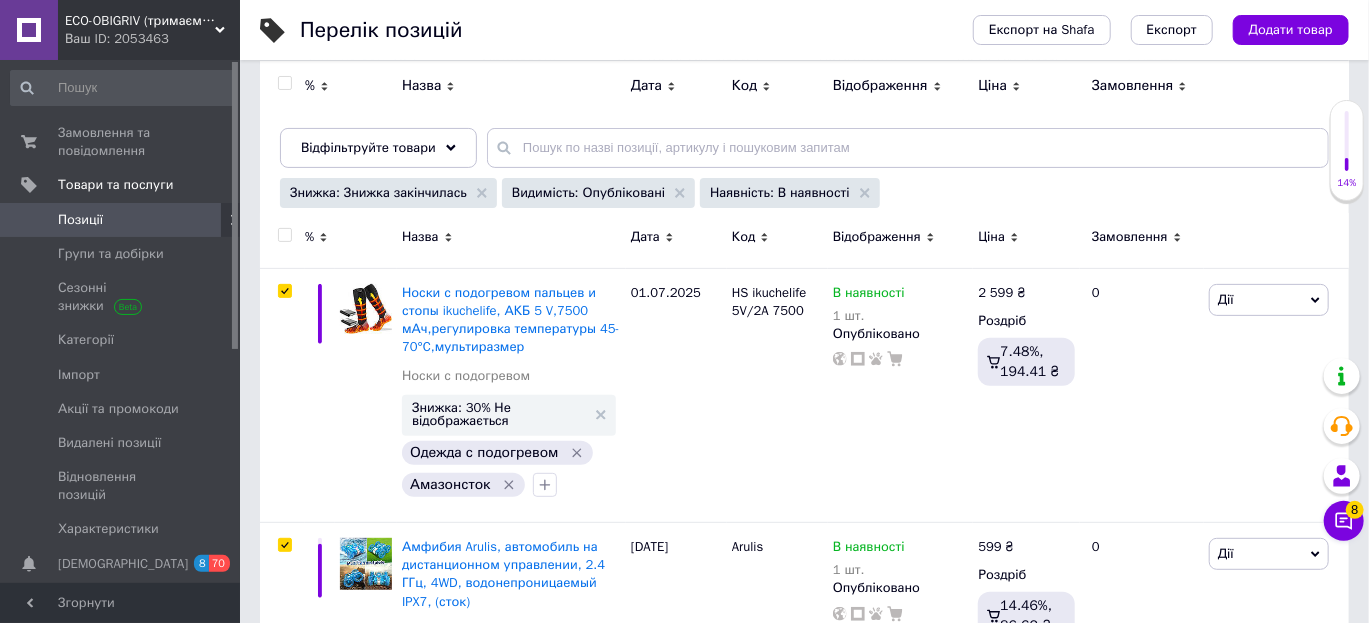 checkbox on "true" 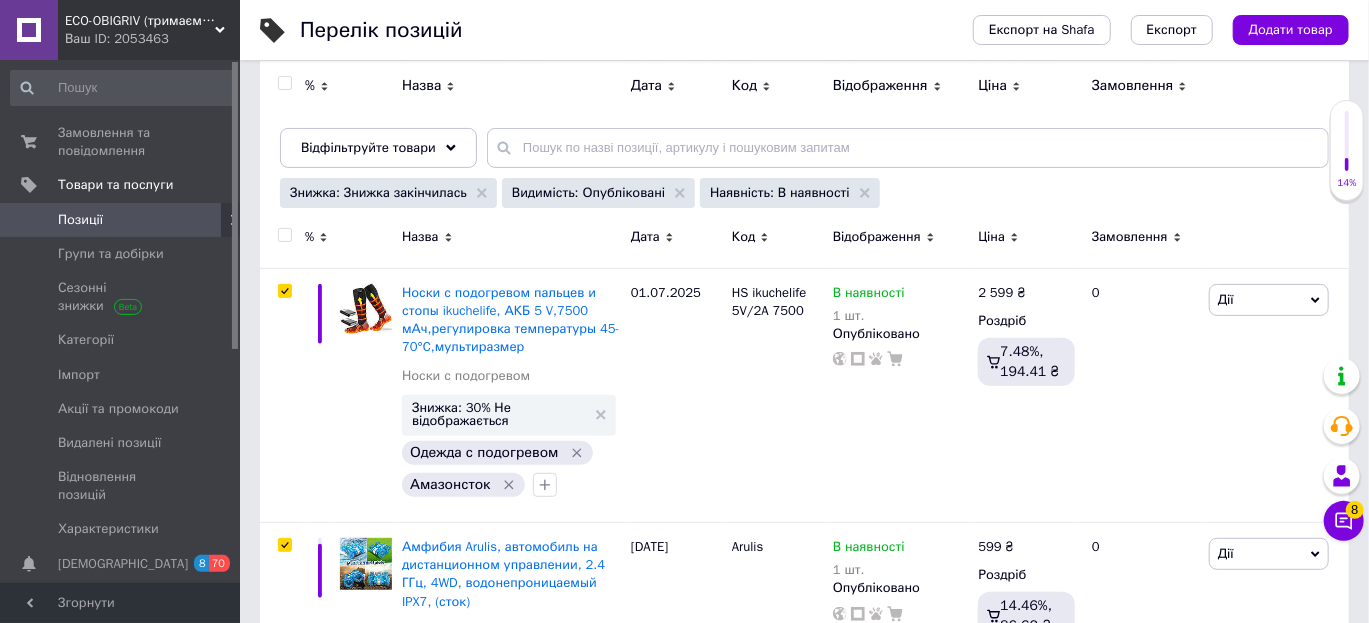 checkbox on "true" 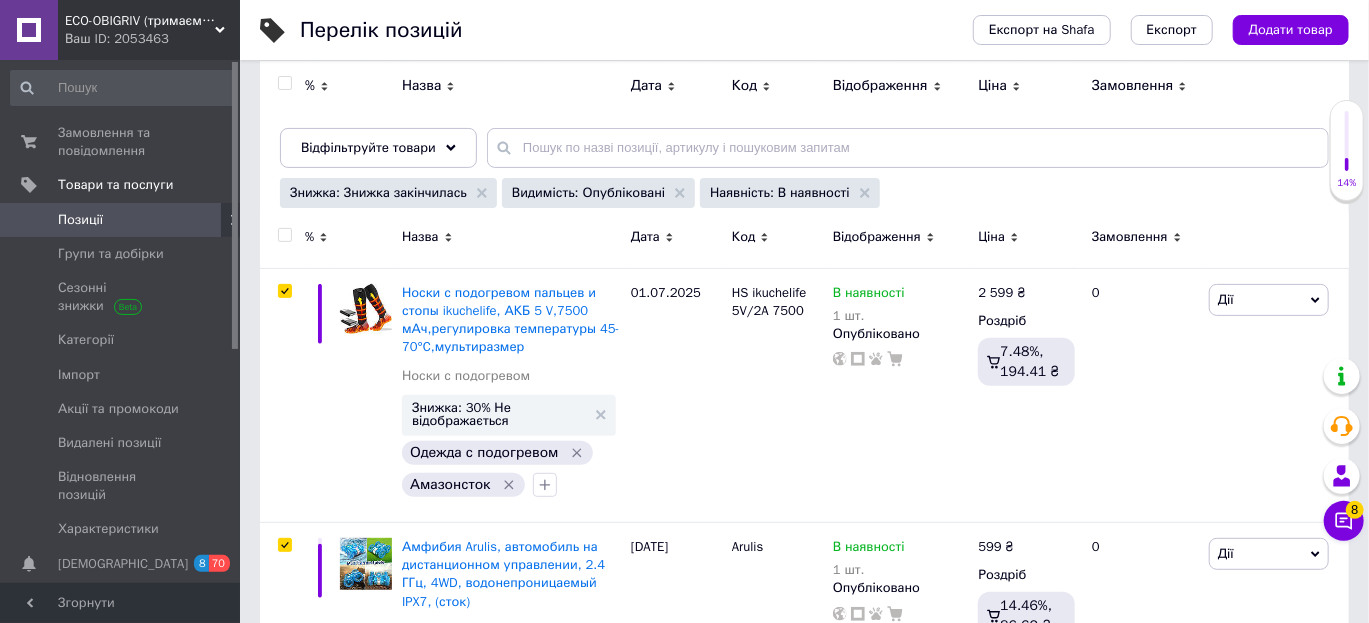 checkbox on "true" 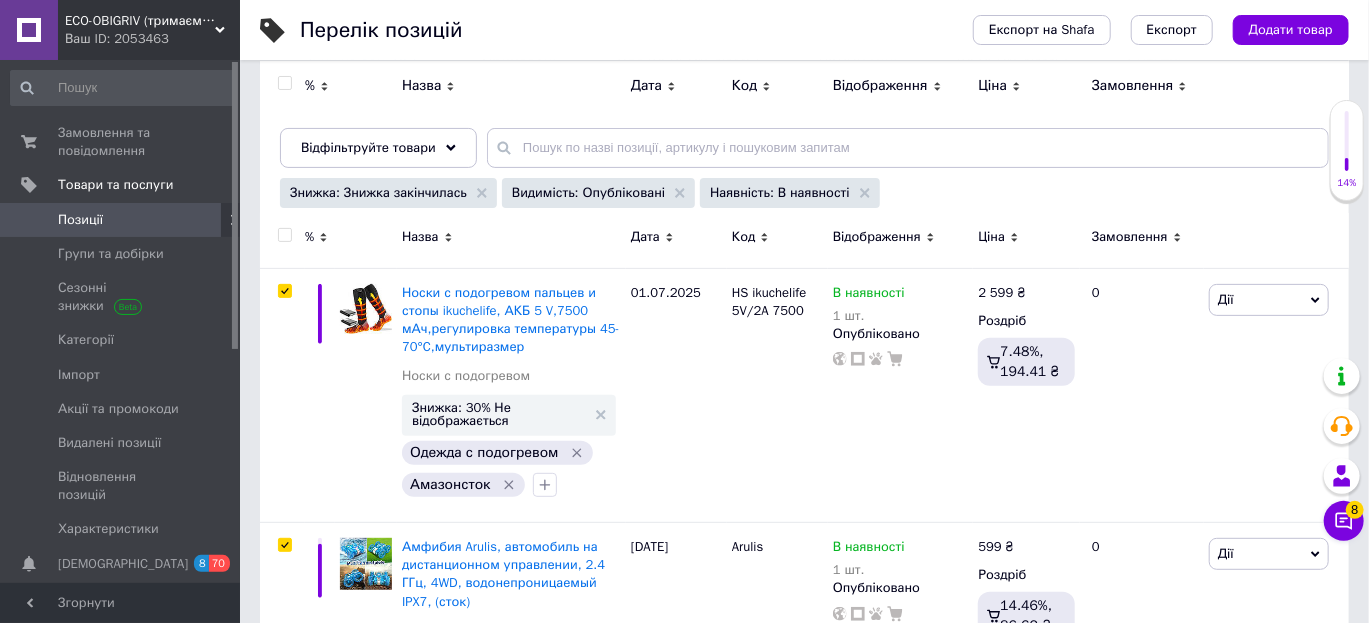 checkbox on "true" 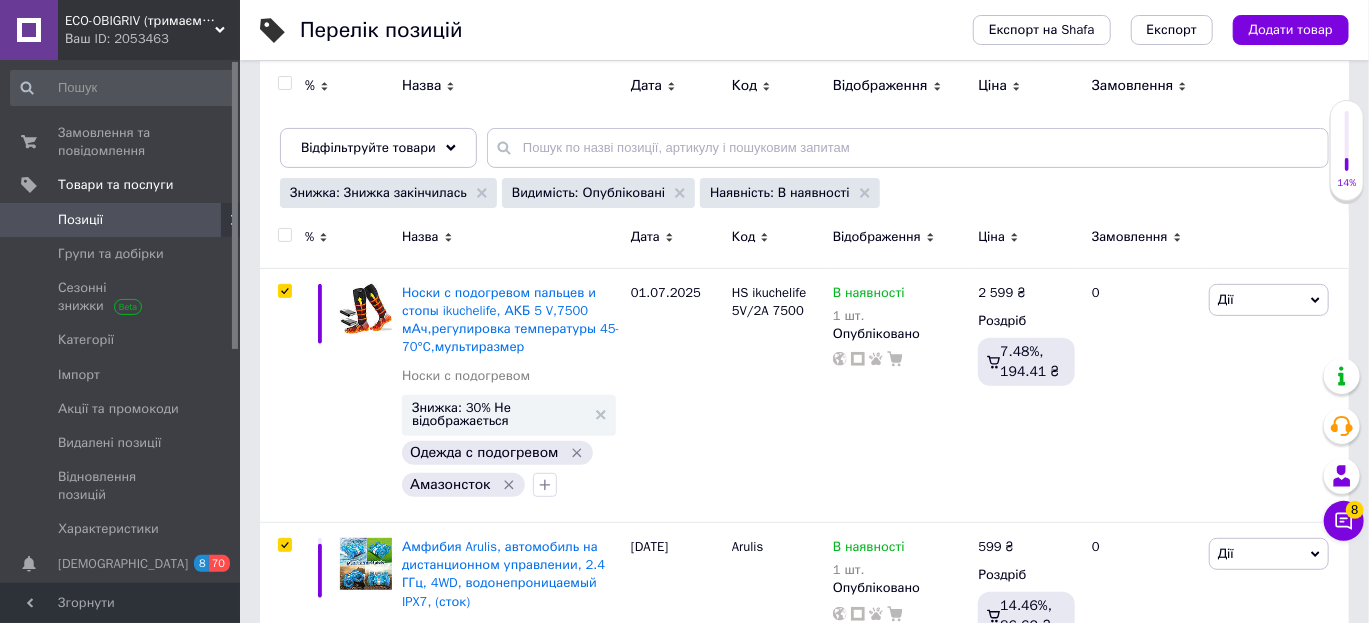 checkbox on "true" 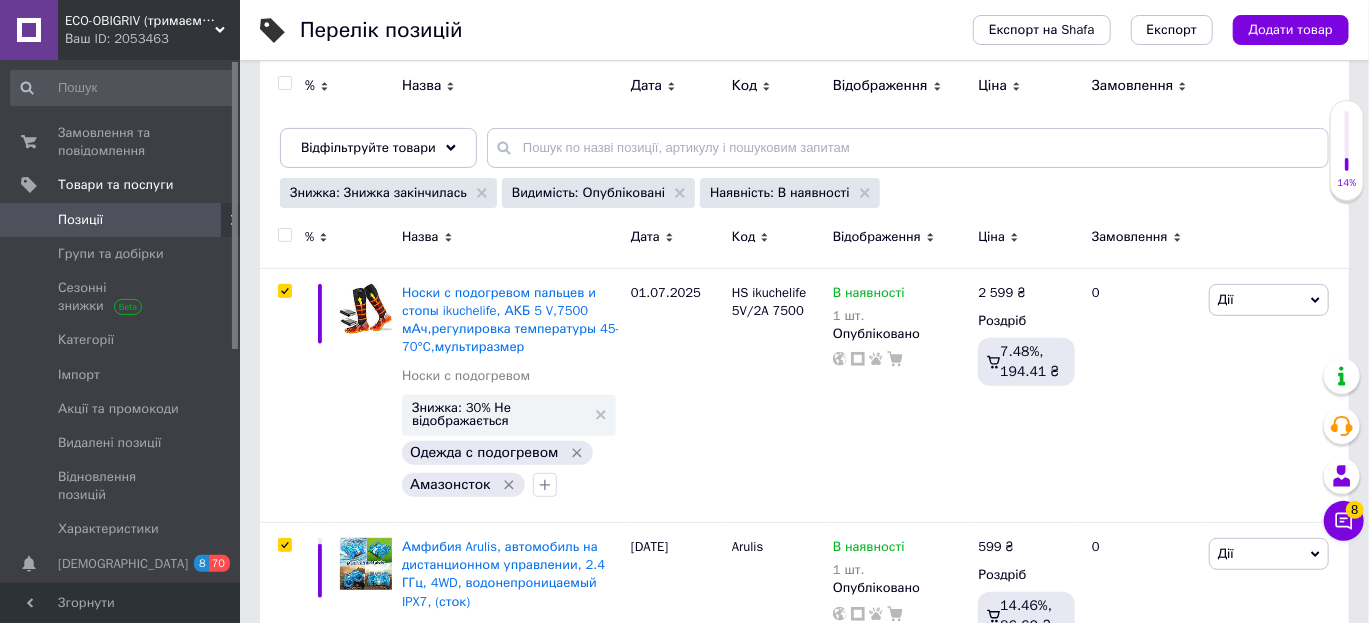 checkbox on "true" 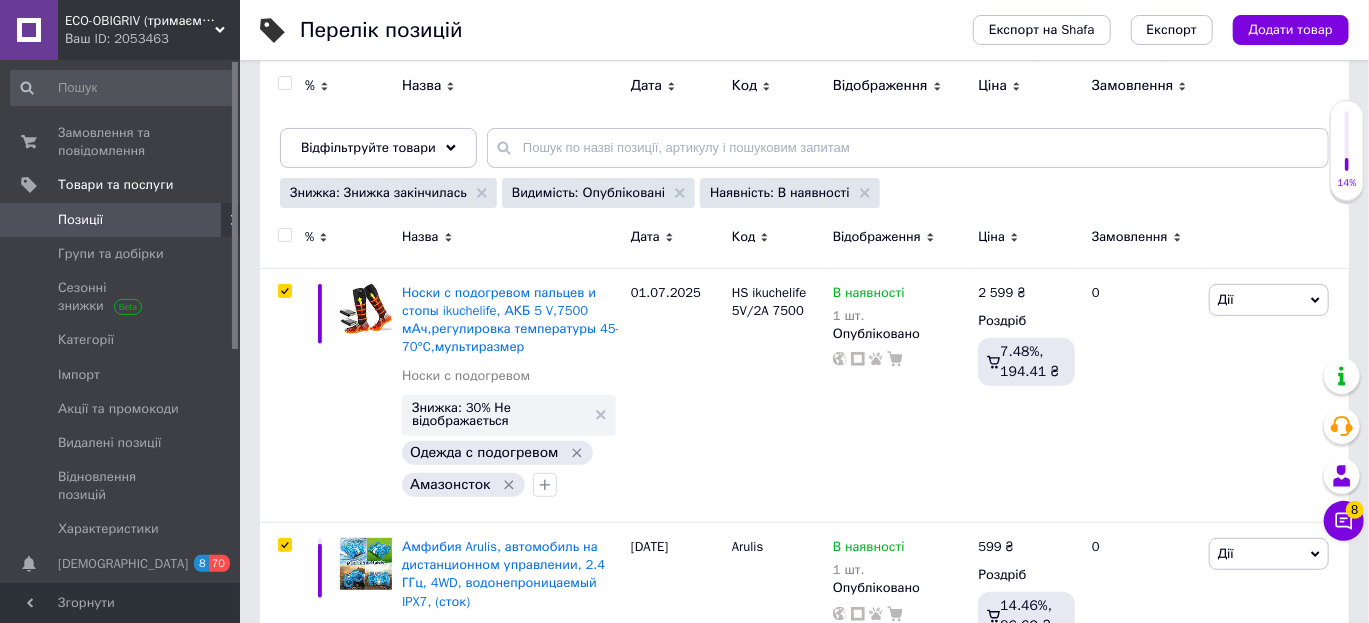 checkbox on "true" 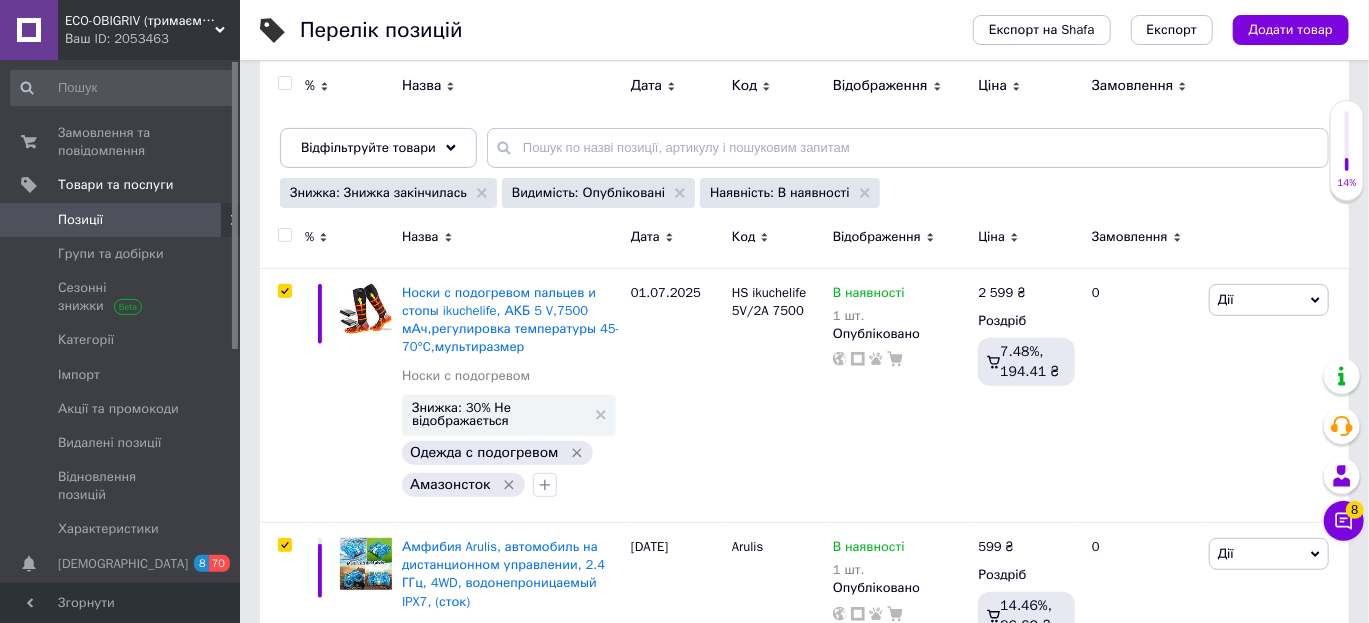 checkbox on "true" 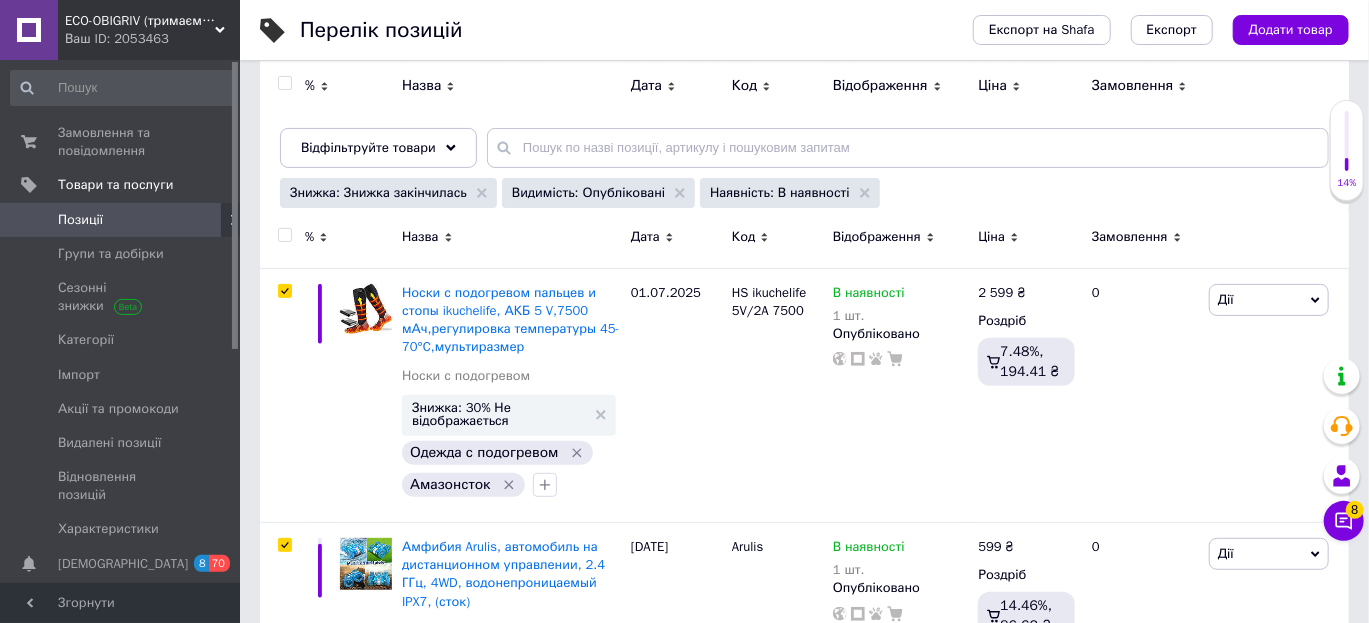 checkbox on "true" 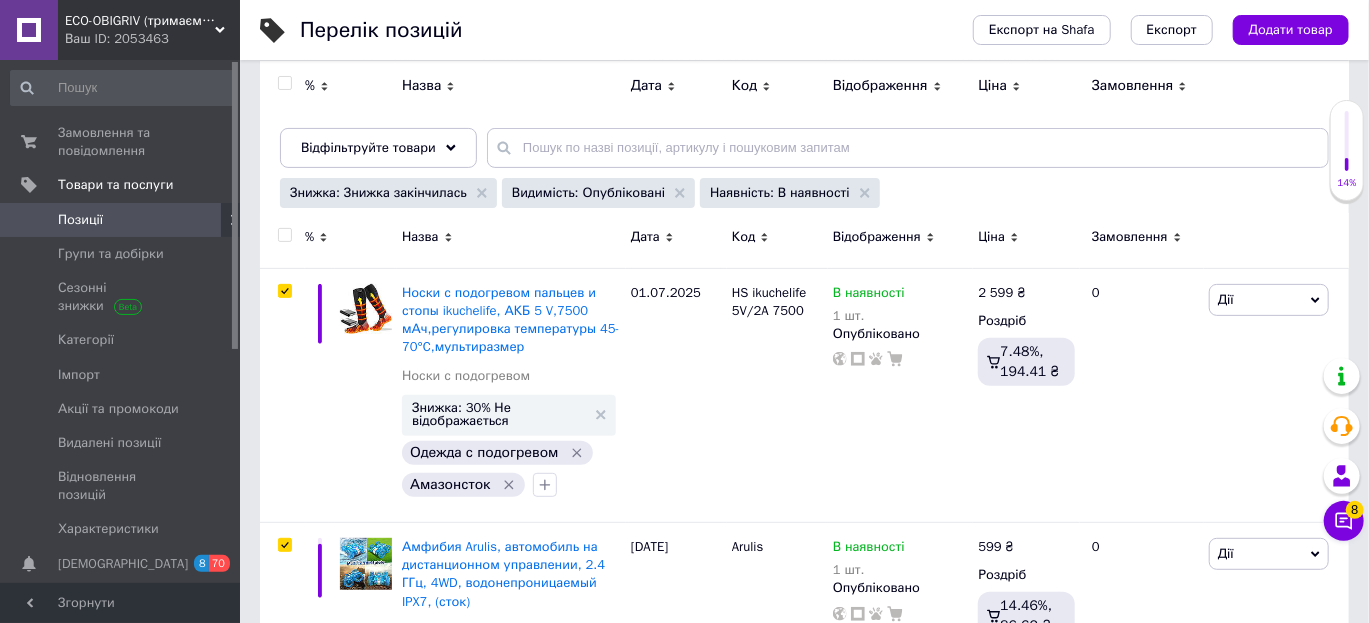 checkbox on "true" 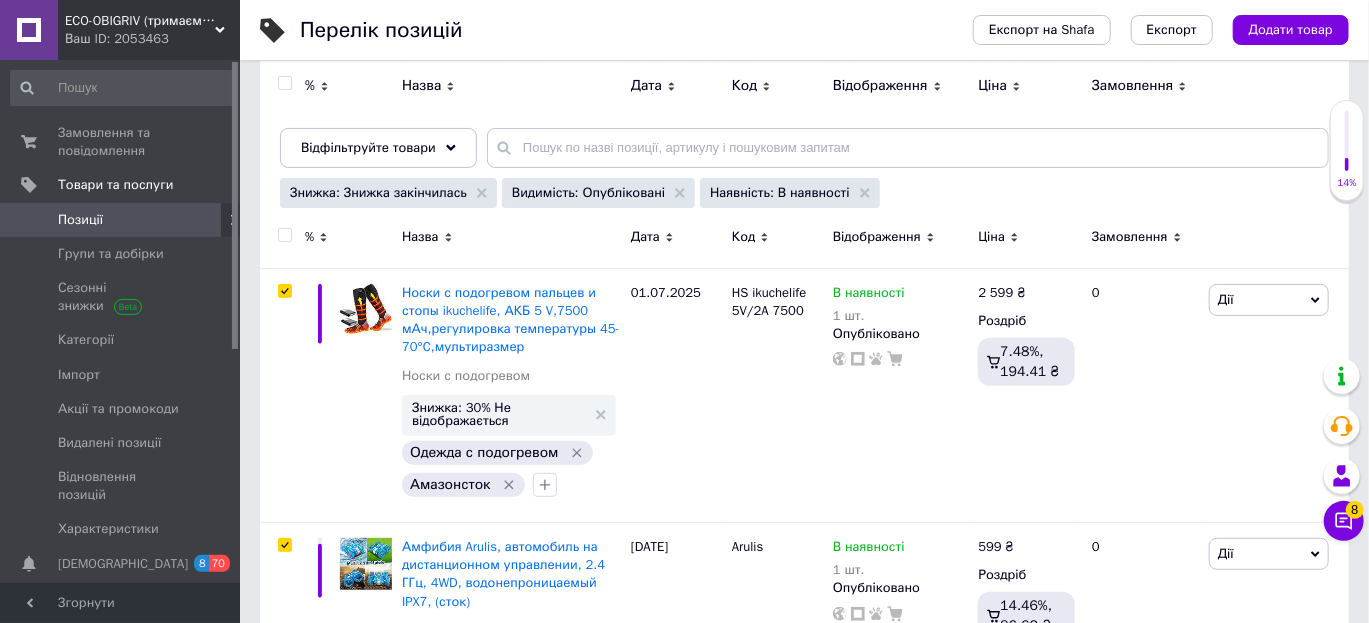 checkbox on "true" 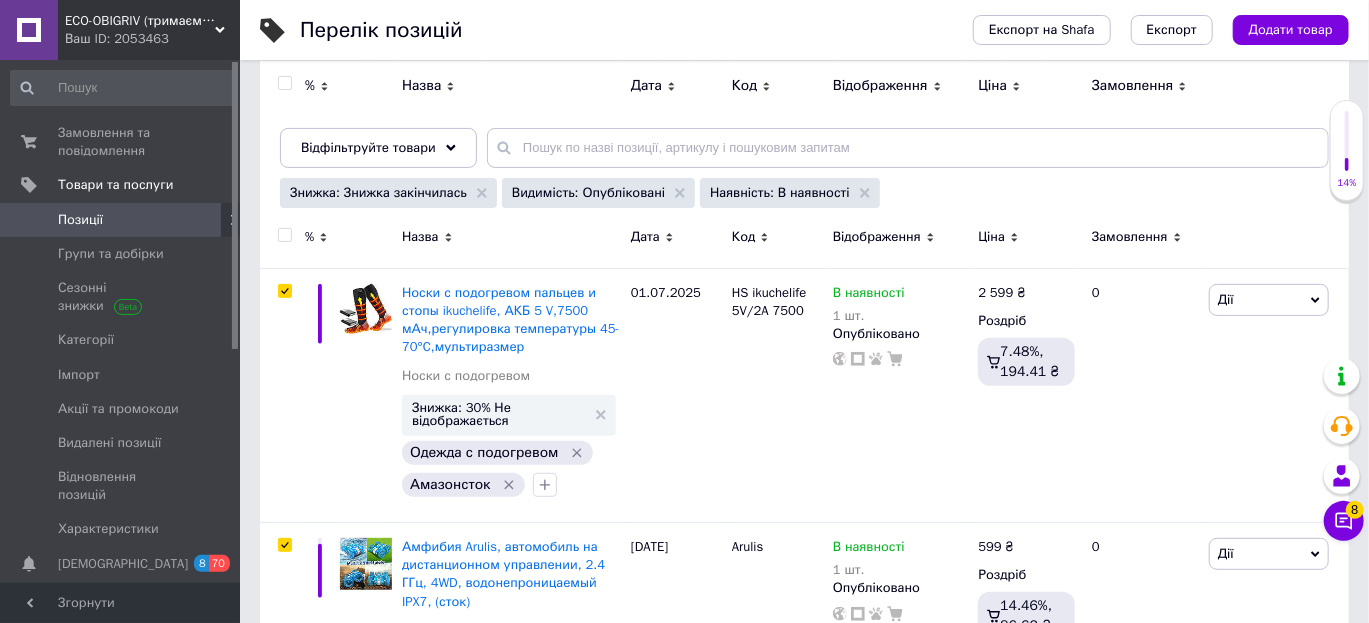checkbox on "true" 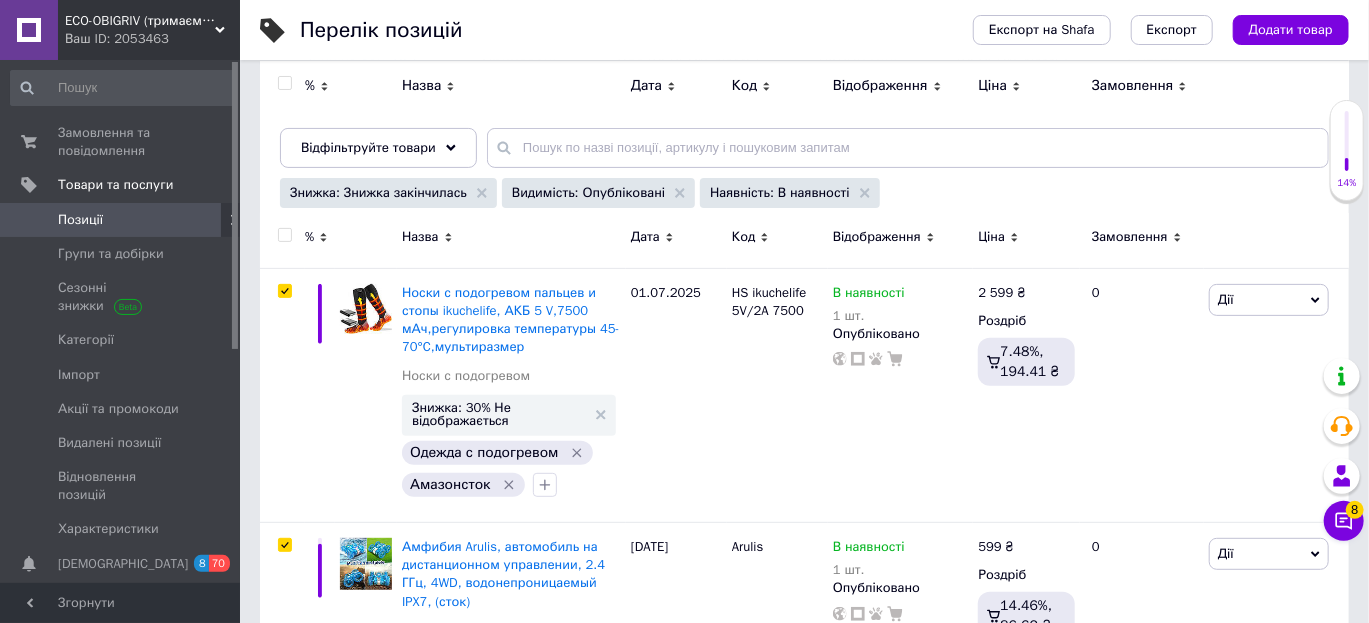 checkbox on "true" 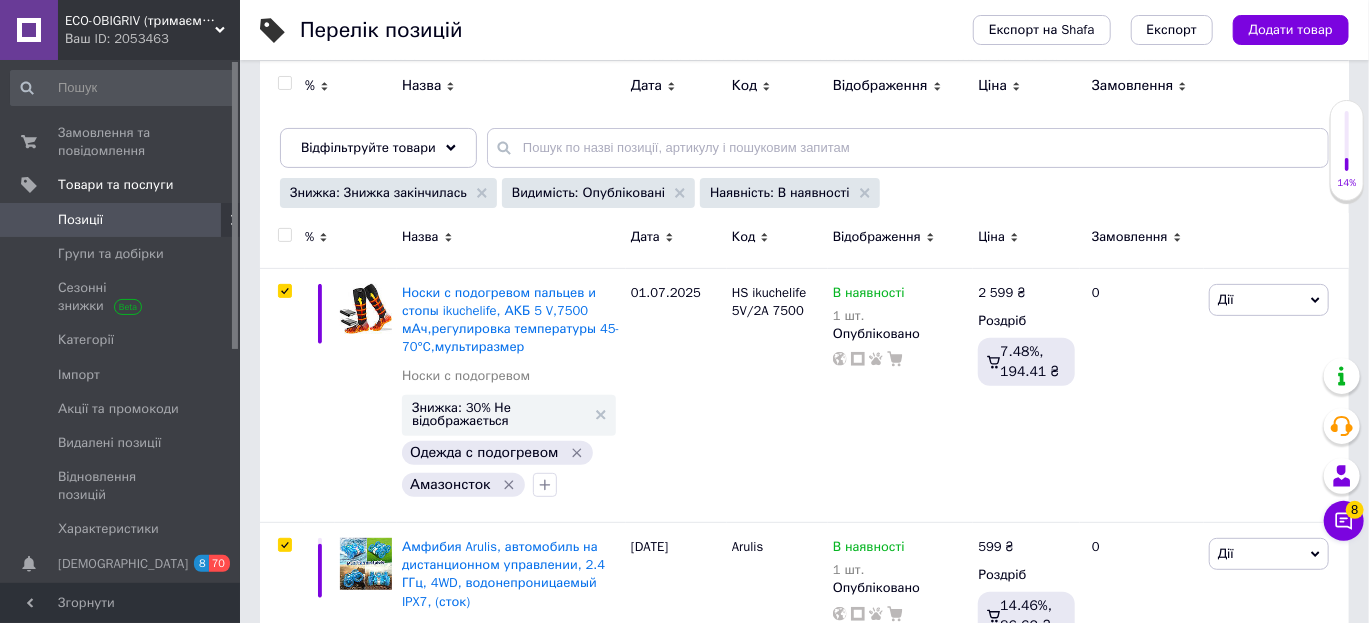checkbox on "true" 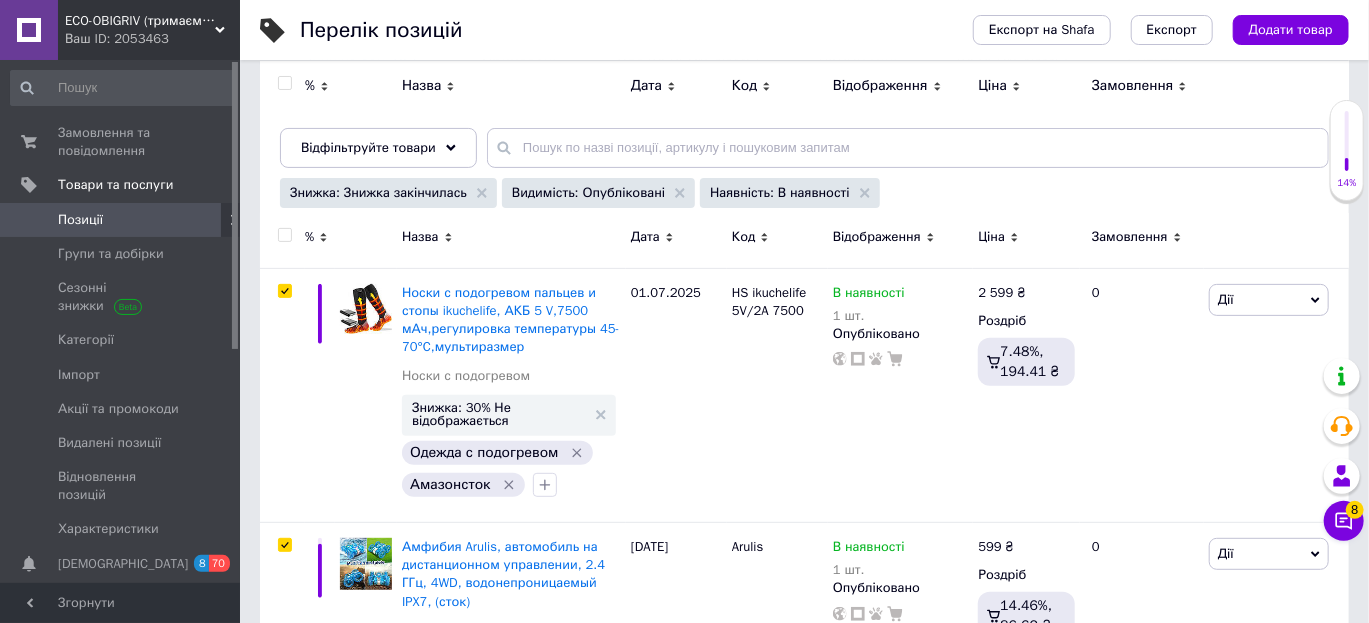 checkbox on "true" 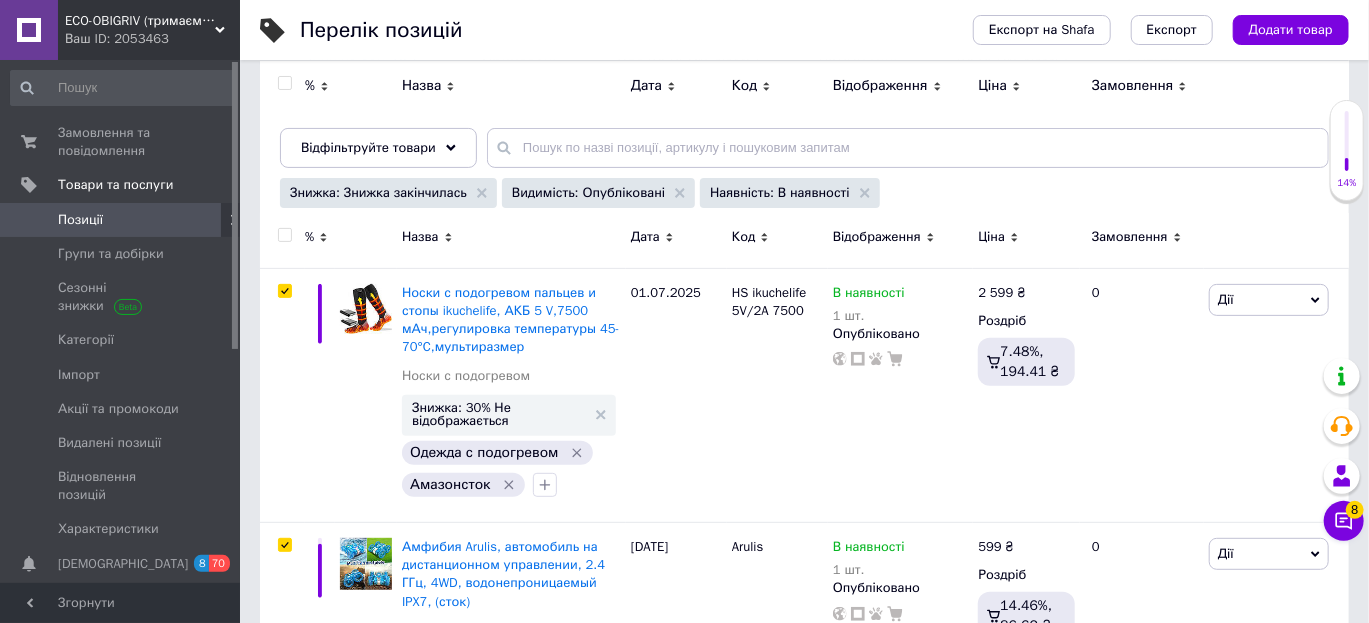 checkbox on "true" 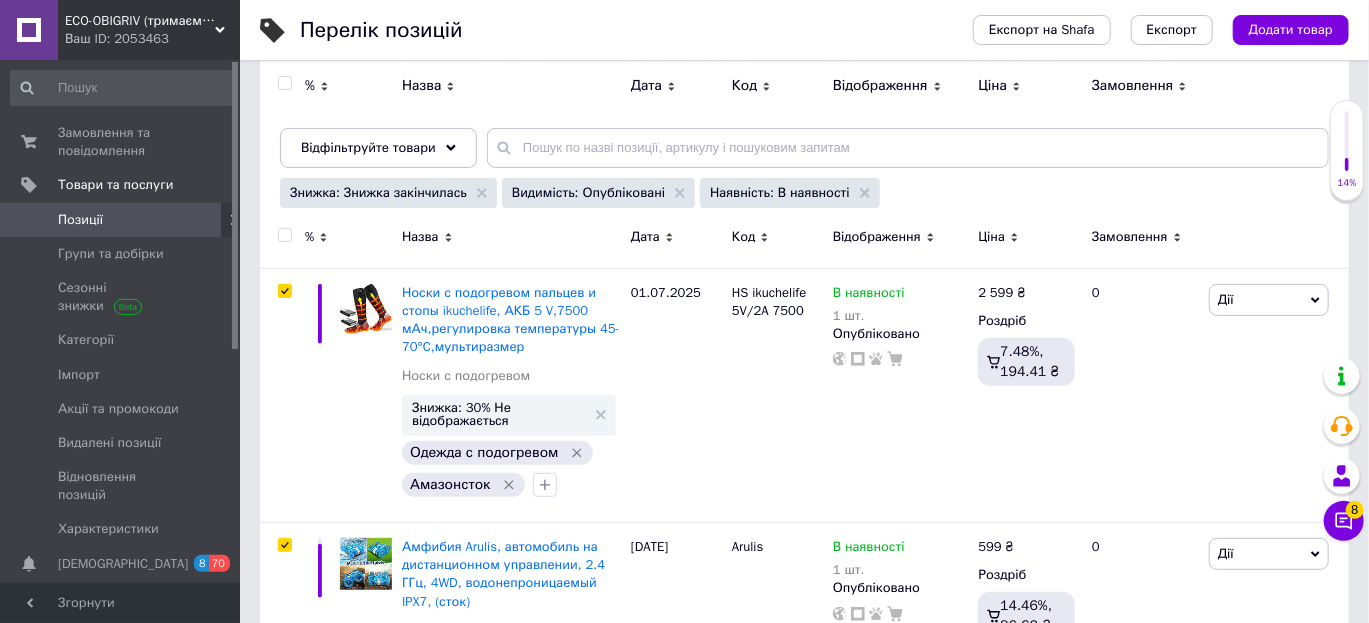 checkbox on "true" 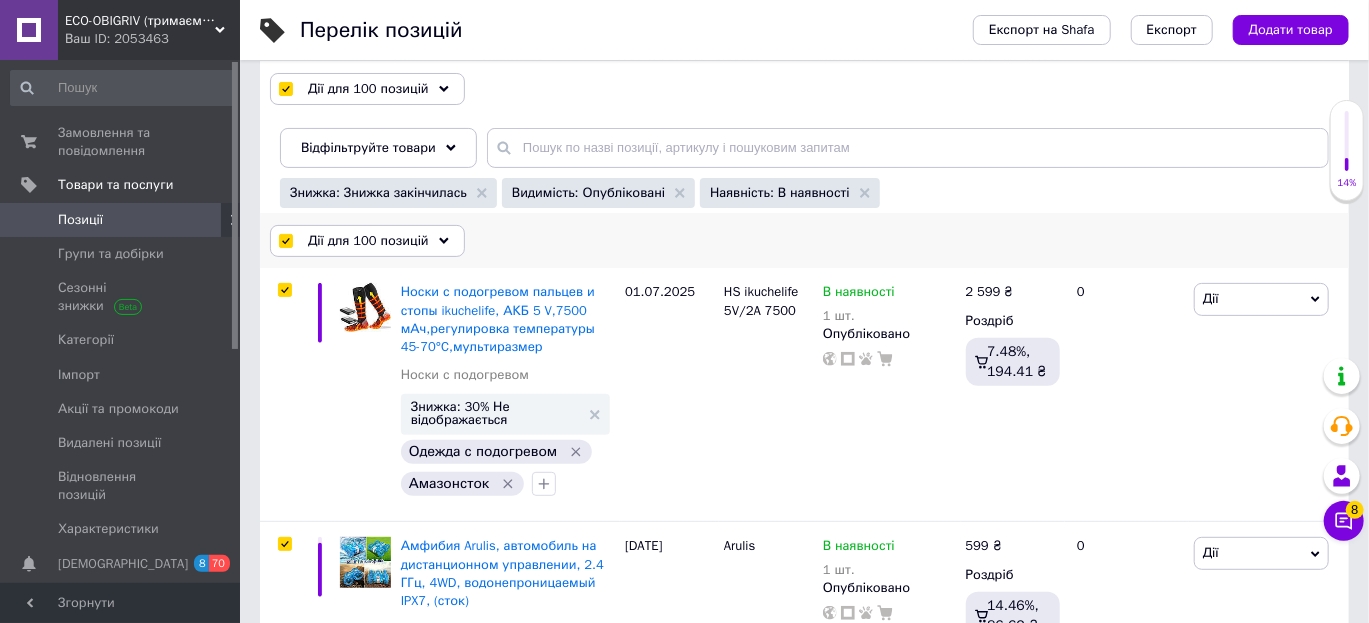 click 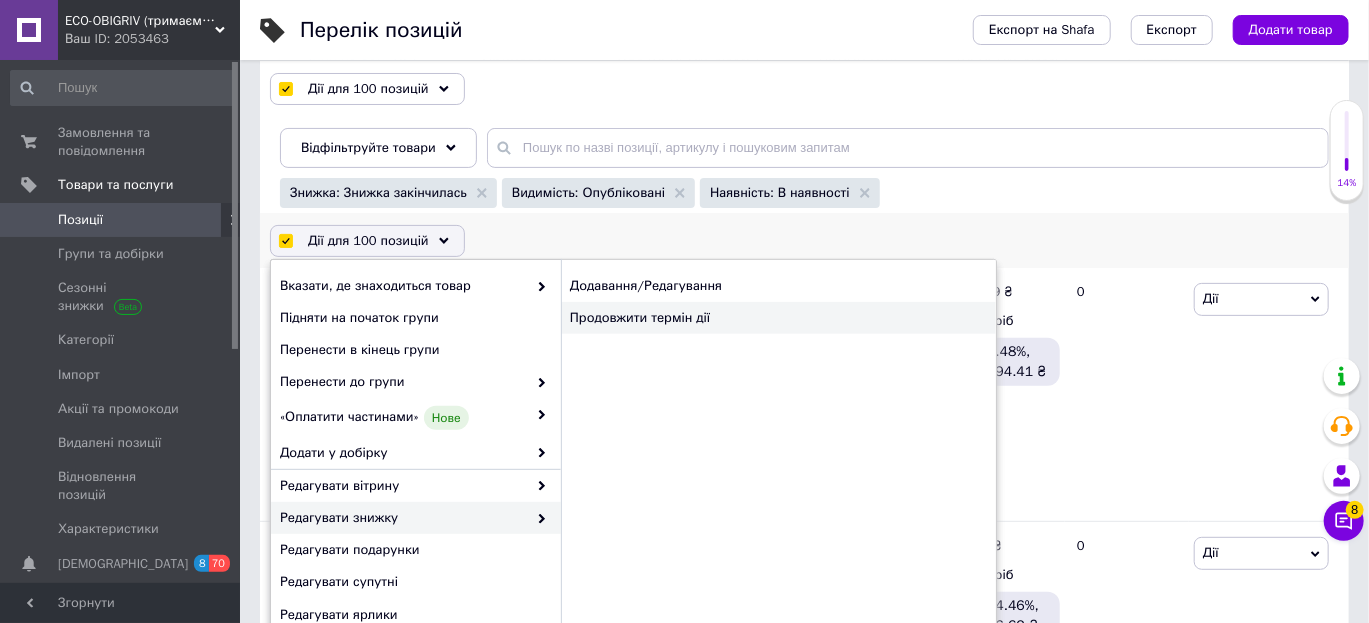click on "Продовжити термін дії" at bounding box center (778, 318) 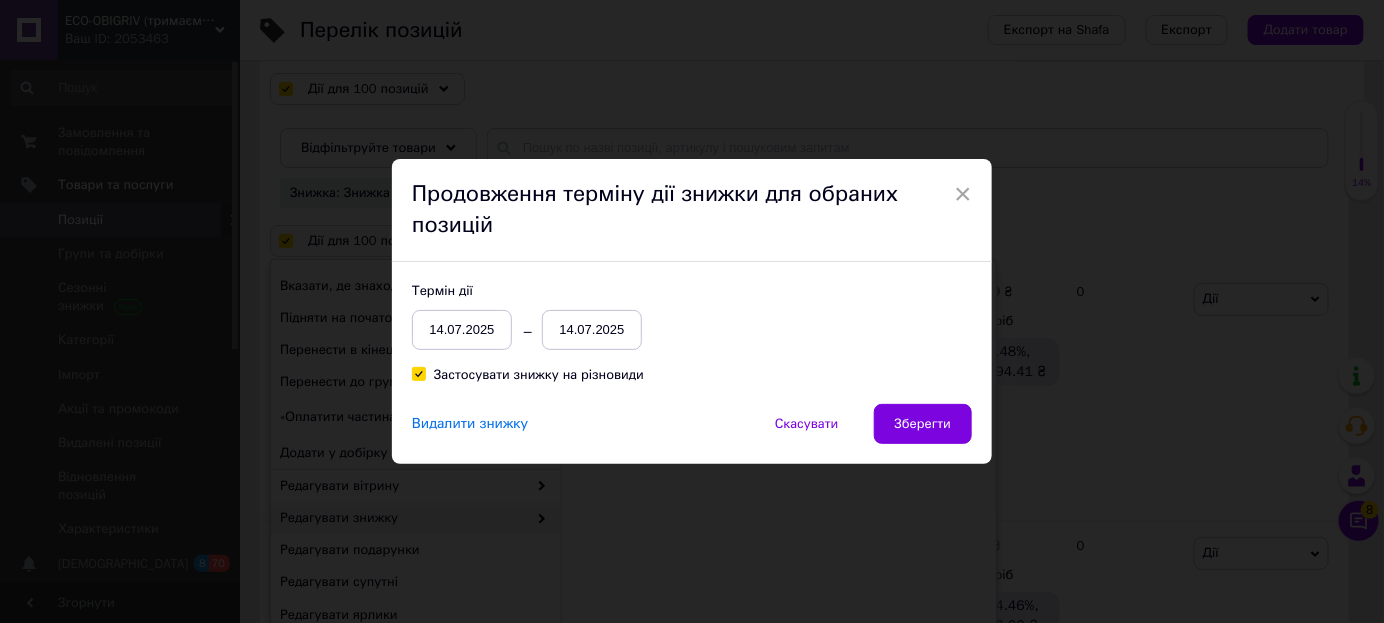 click on "14.07.2025" at bounding box center (592, 330) 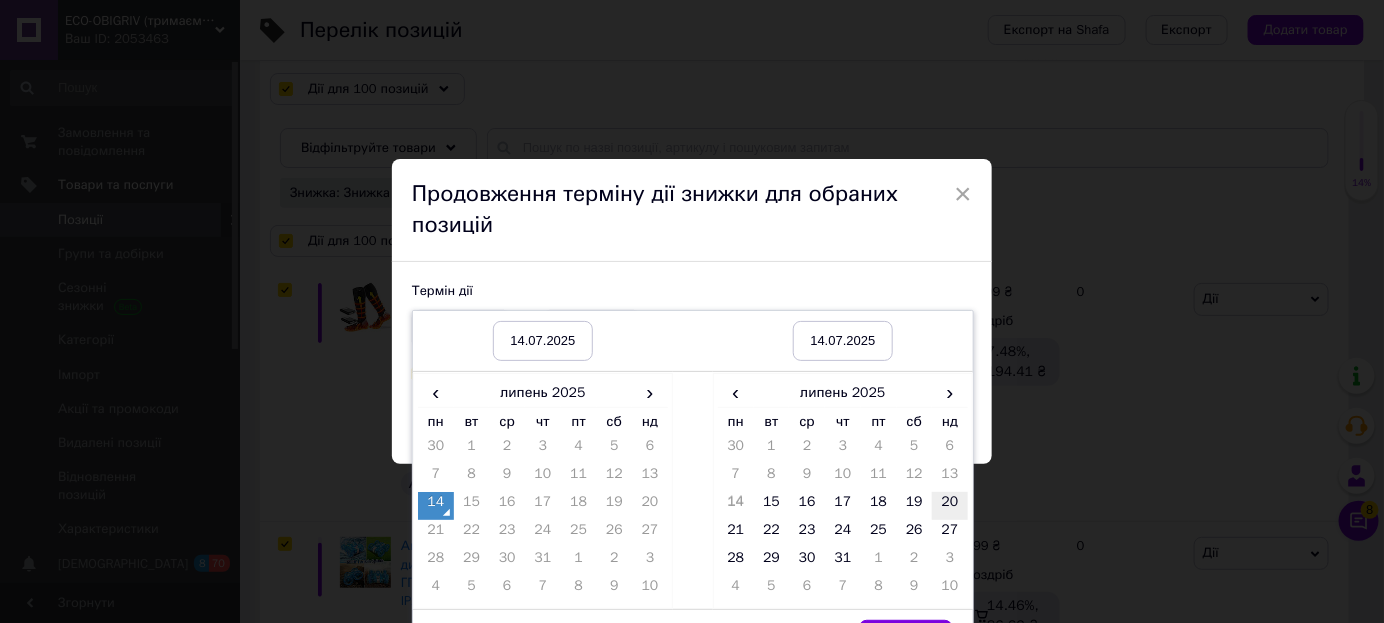 click on "20" at bounding box center [950, 506] 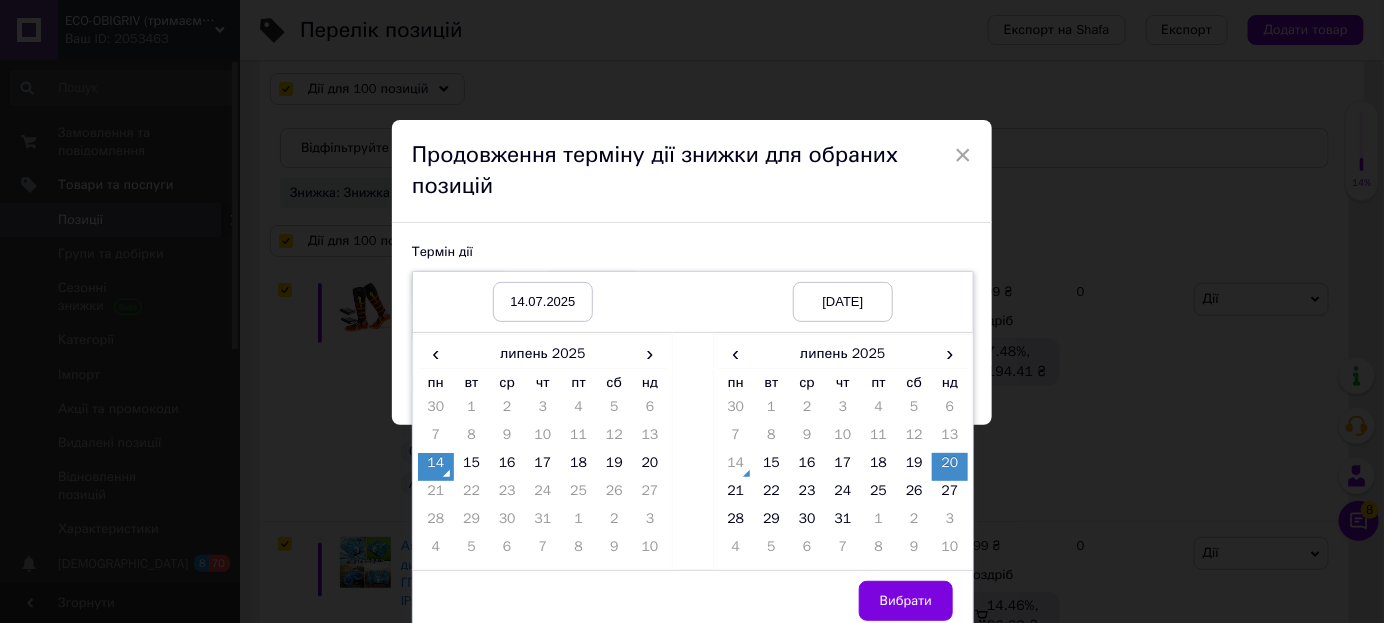 scroll, scrollTop: 45, scrollLeft: 0, axis: vertical 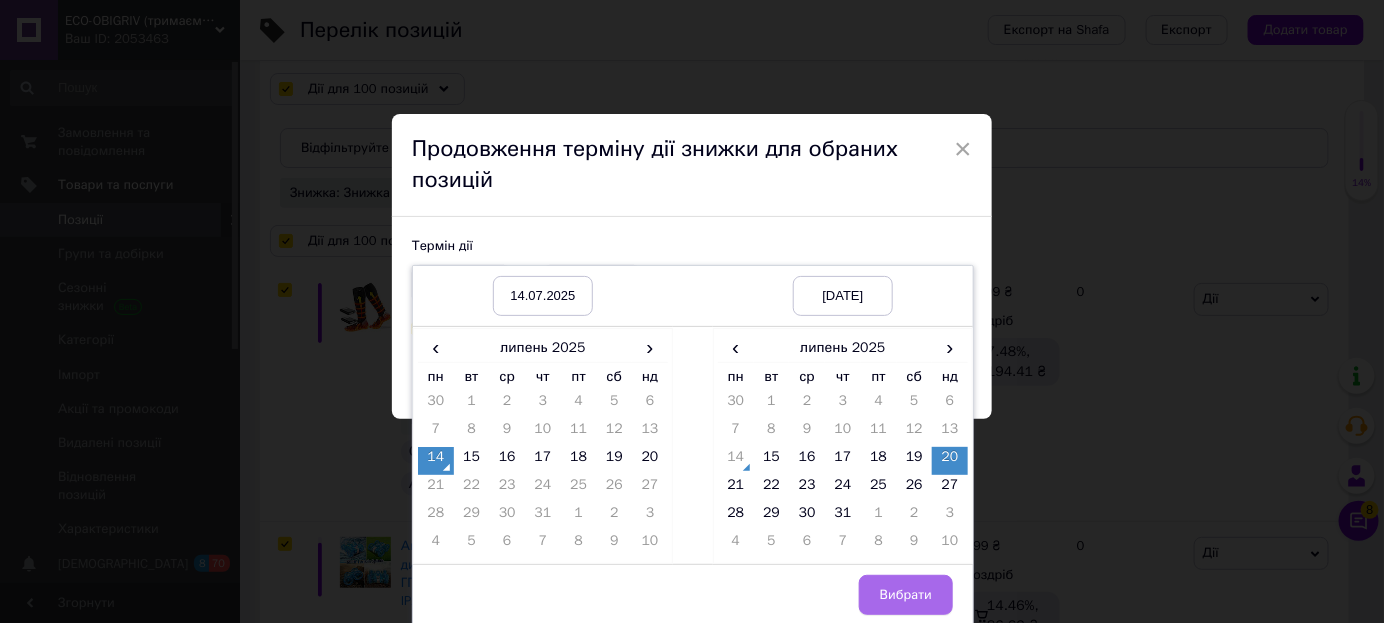 click on "Вибрати" at bounding box center (906, 595) 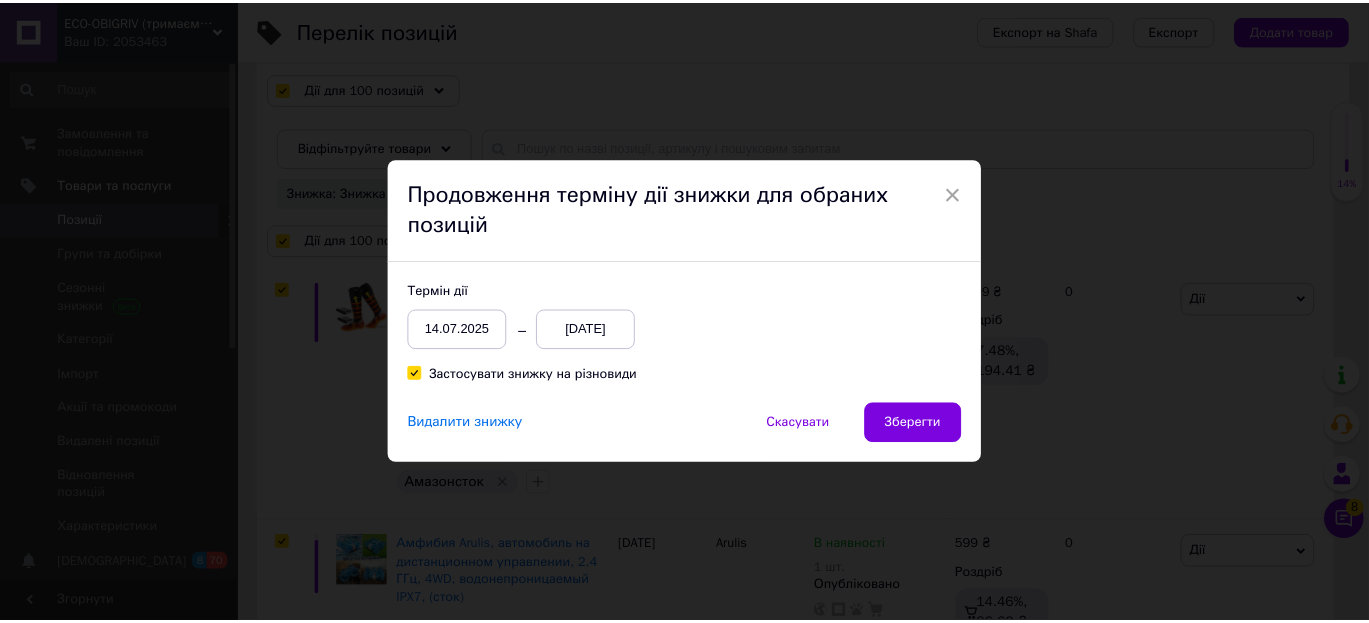 scroll, scrollTop: 0, scrollLeft: 0, axis: both 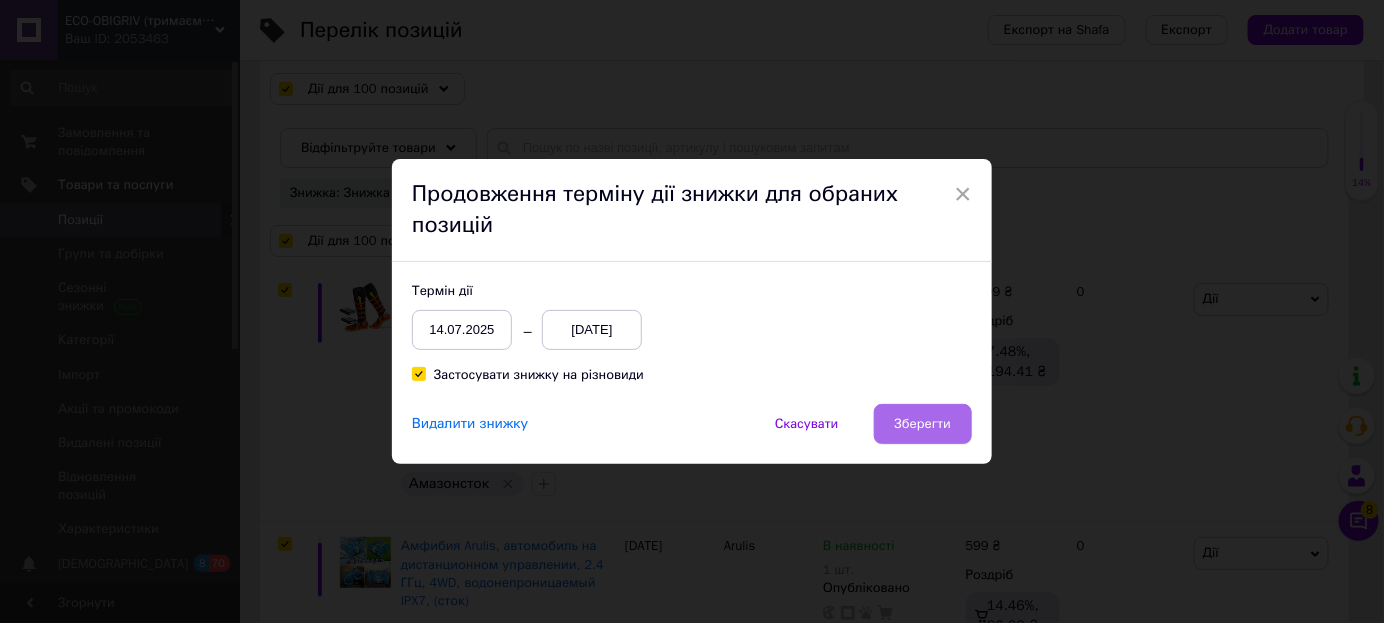 click on "Зберегти" at bounding box center (923, 424) 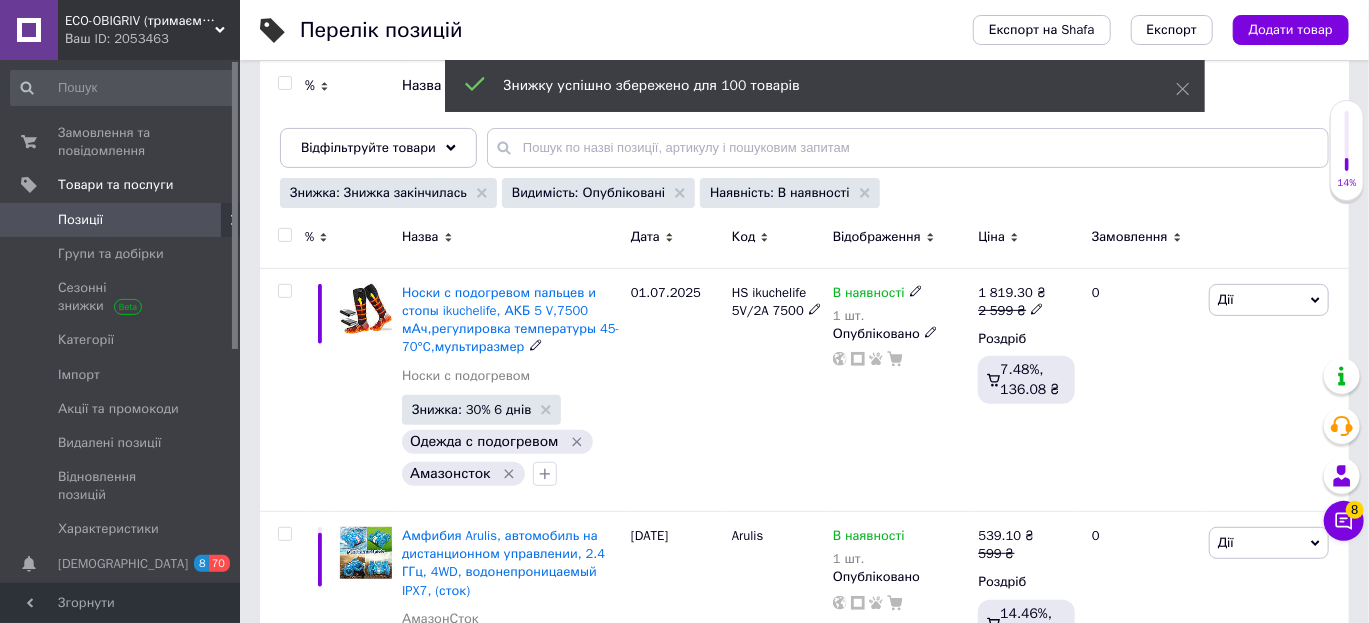 checkbox on "false" 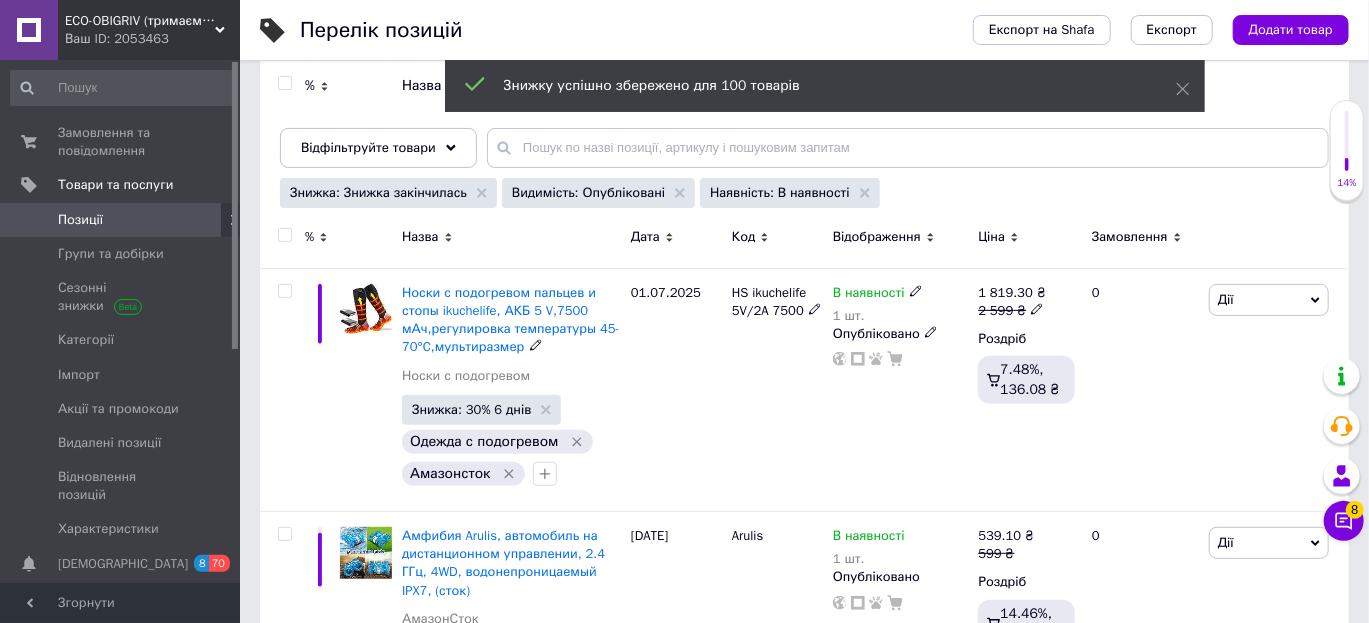 checkbox on "false" 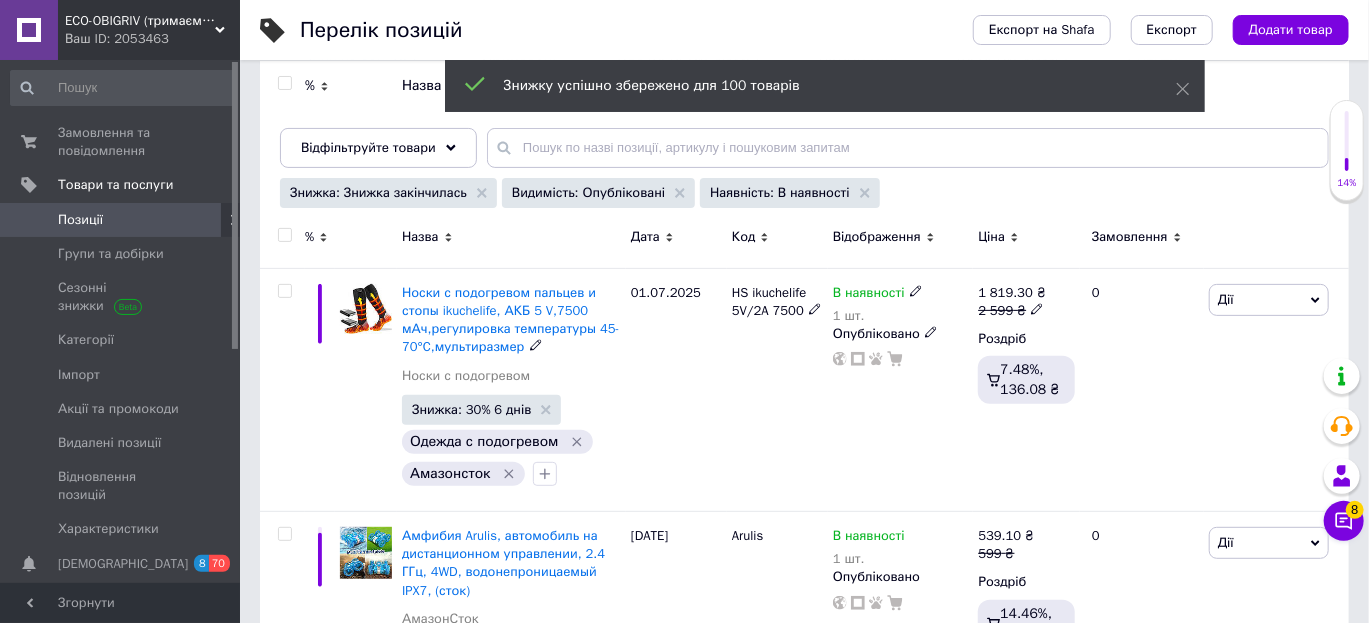 checkbox on "false" 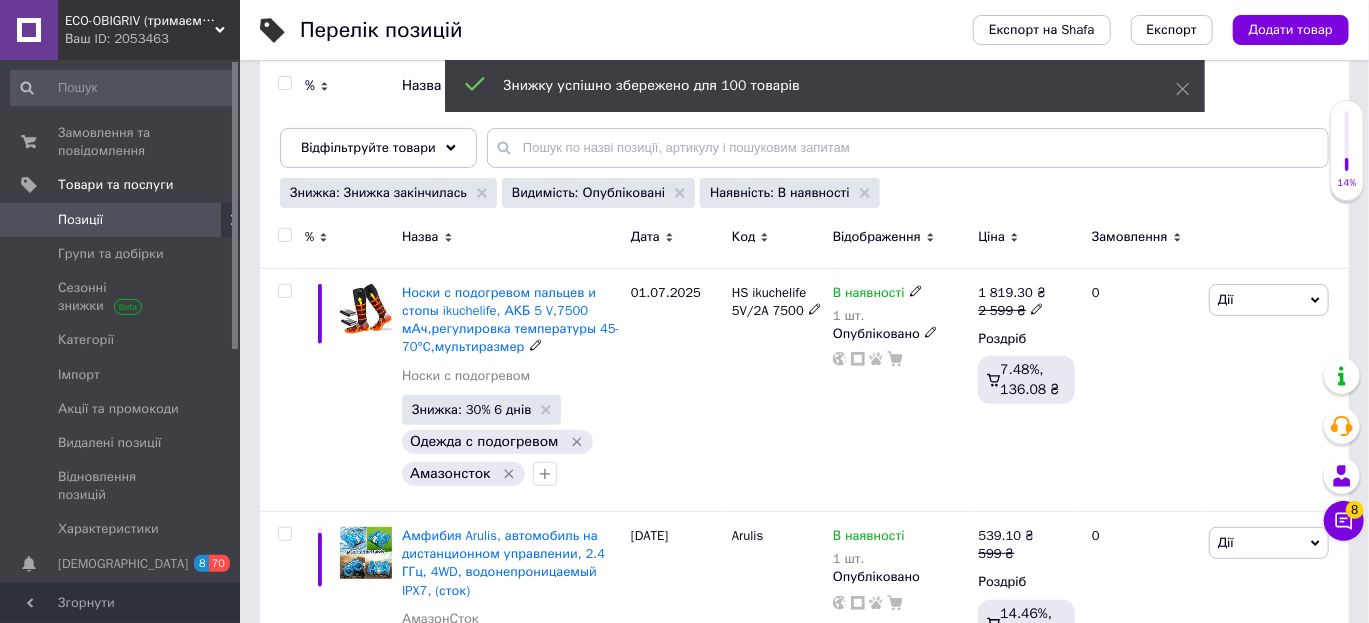 checkbox on "false" 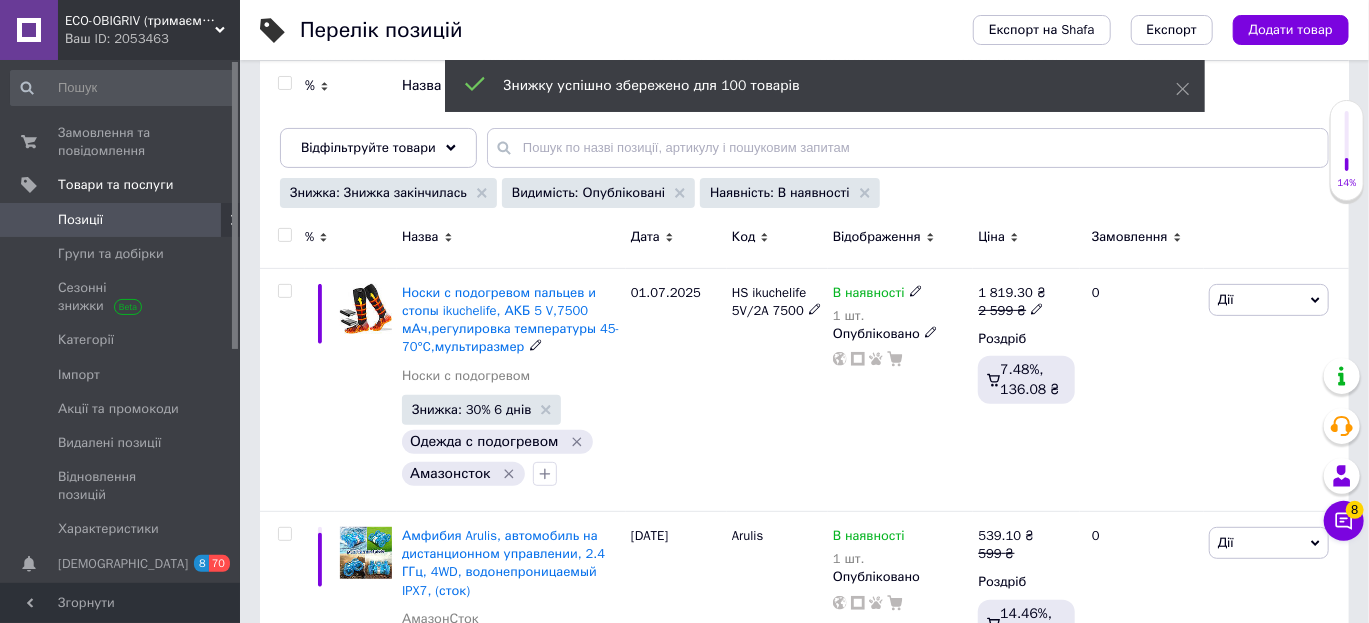 checkbox on "false" 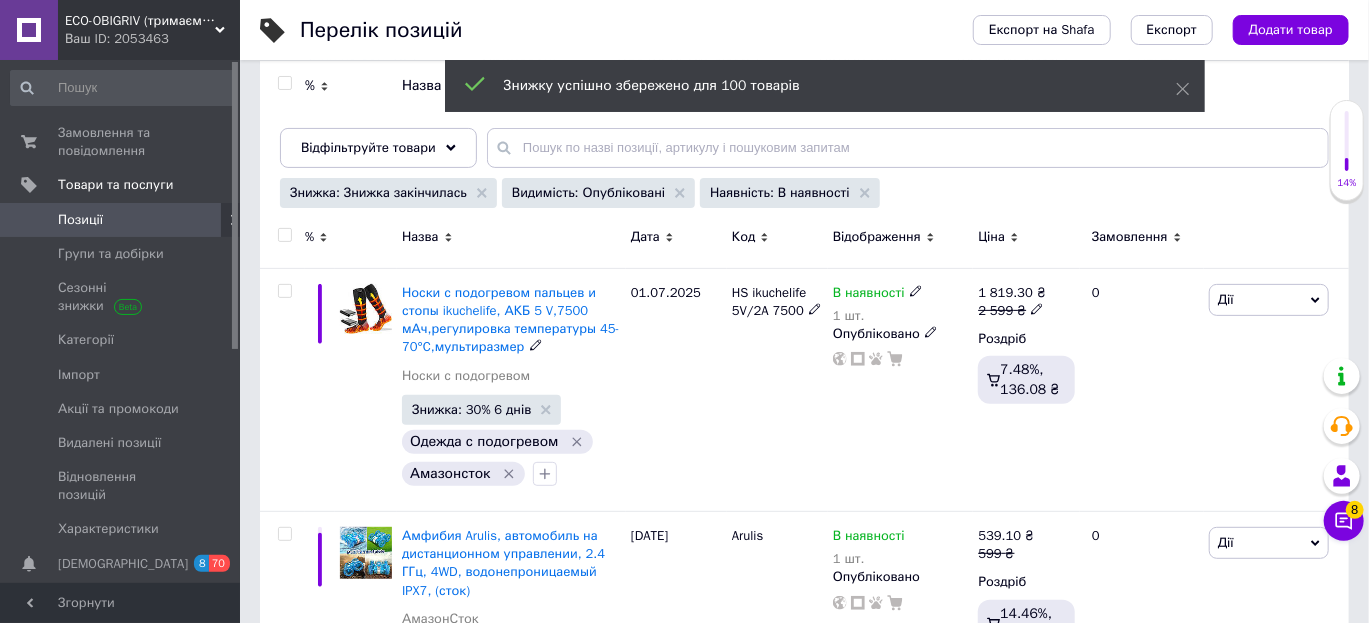 checkbox on "false" 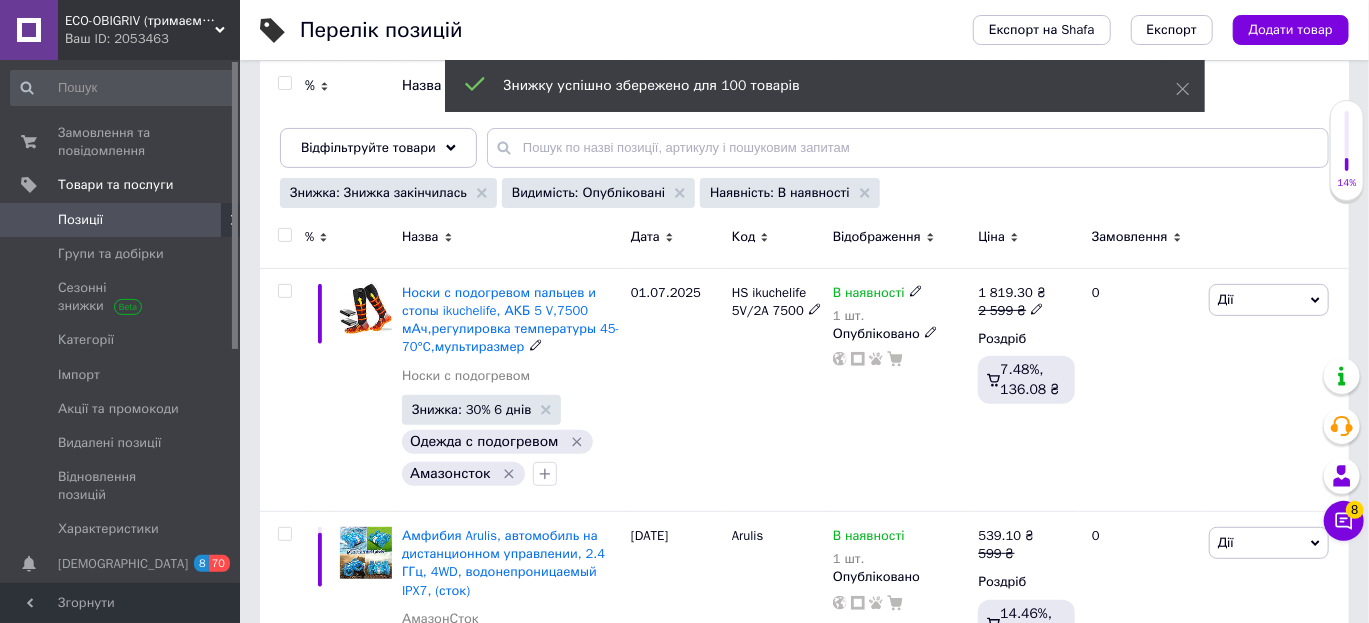 checkbox on "false" 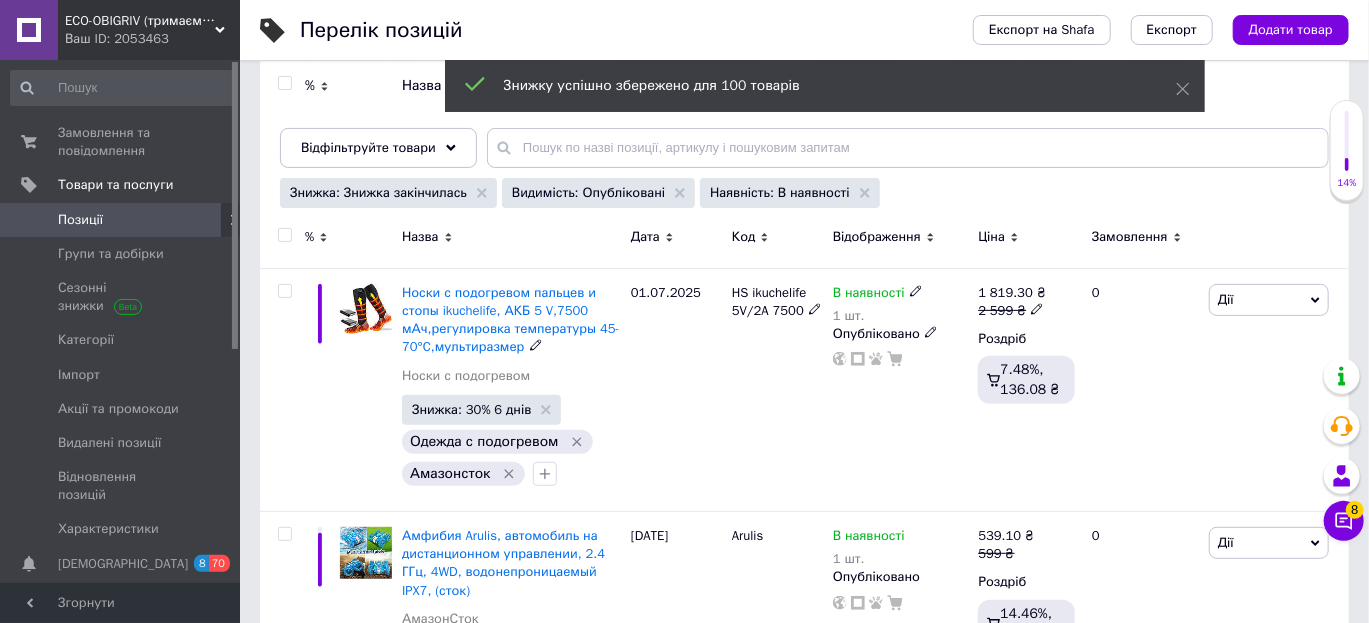 checkbox on "false" 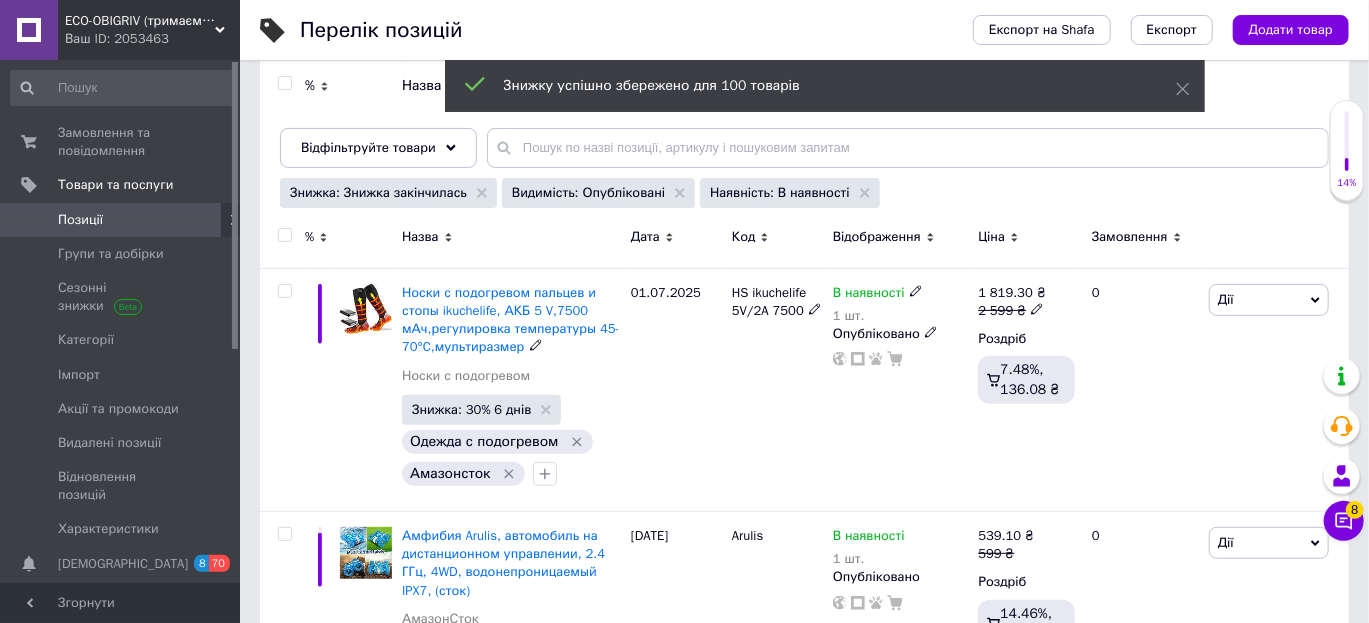 checkbox on "false" 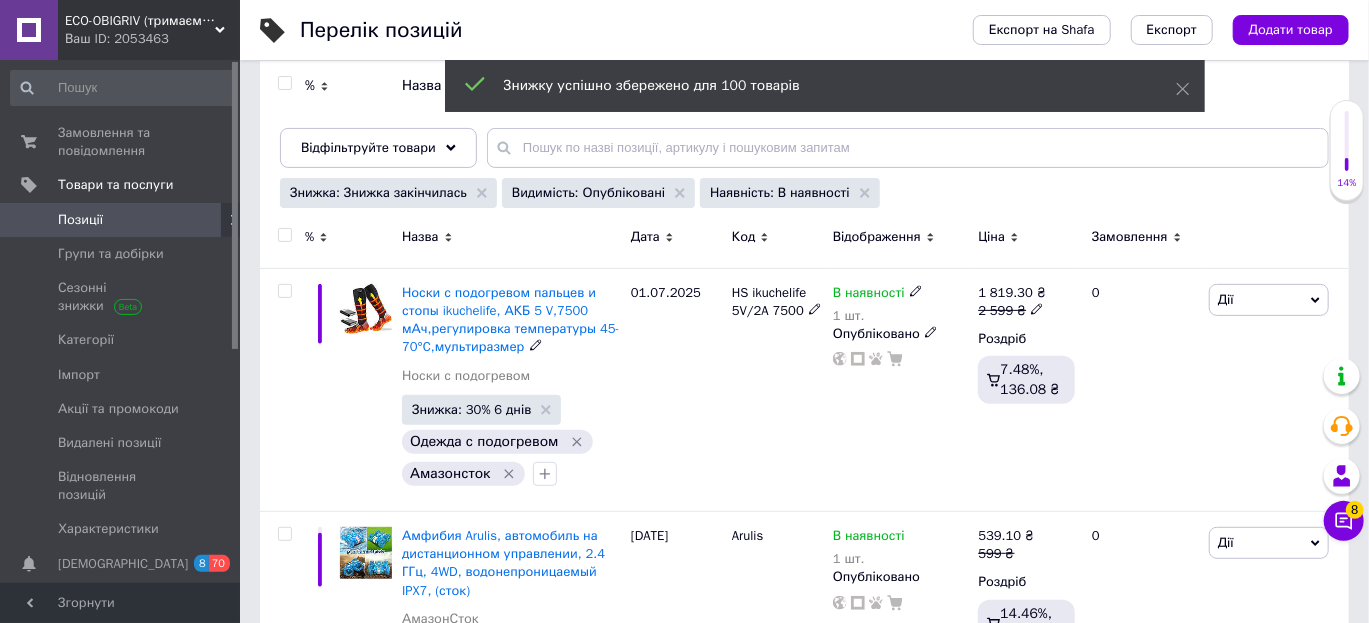 checkbox on "false" 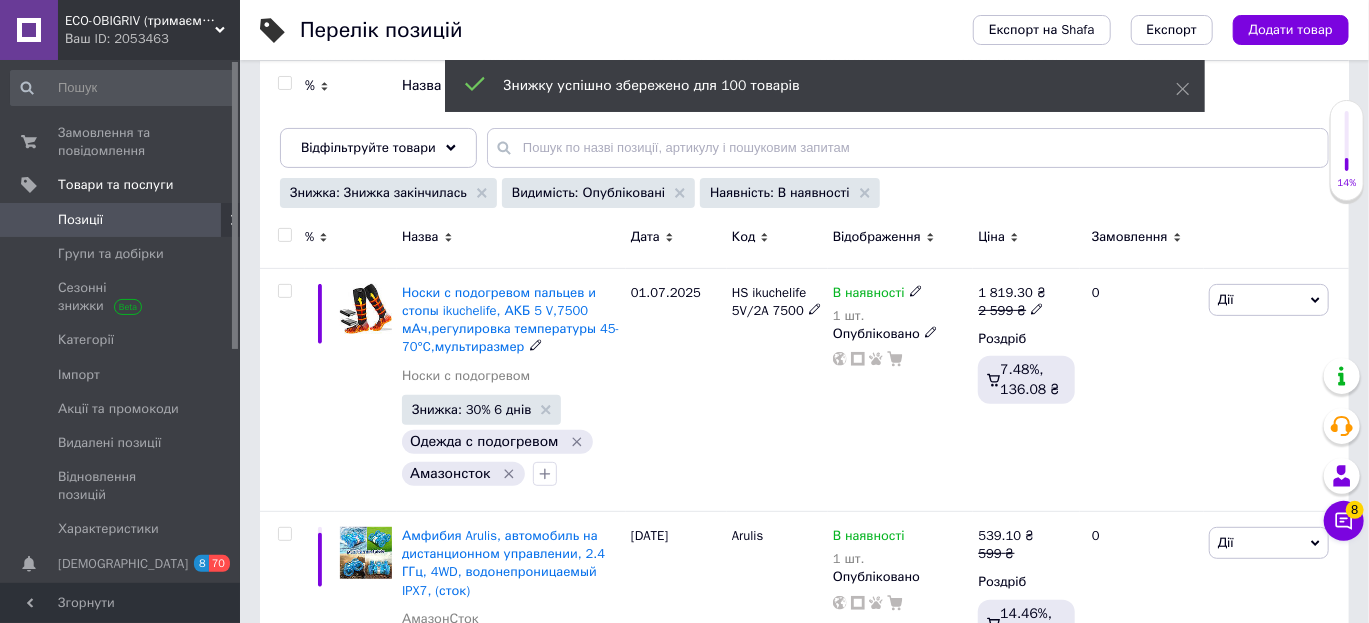 checkbox on "false" 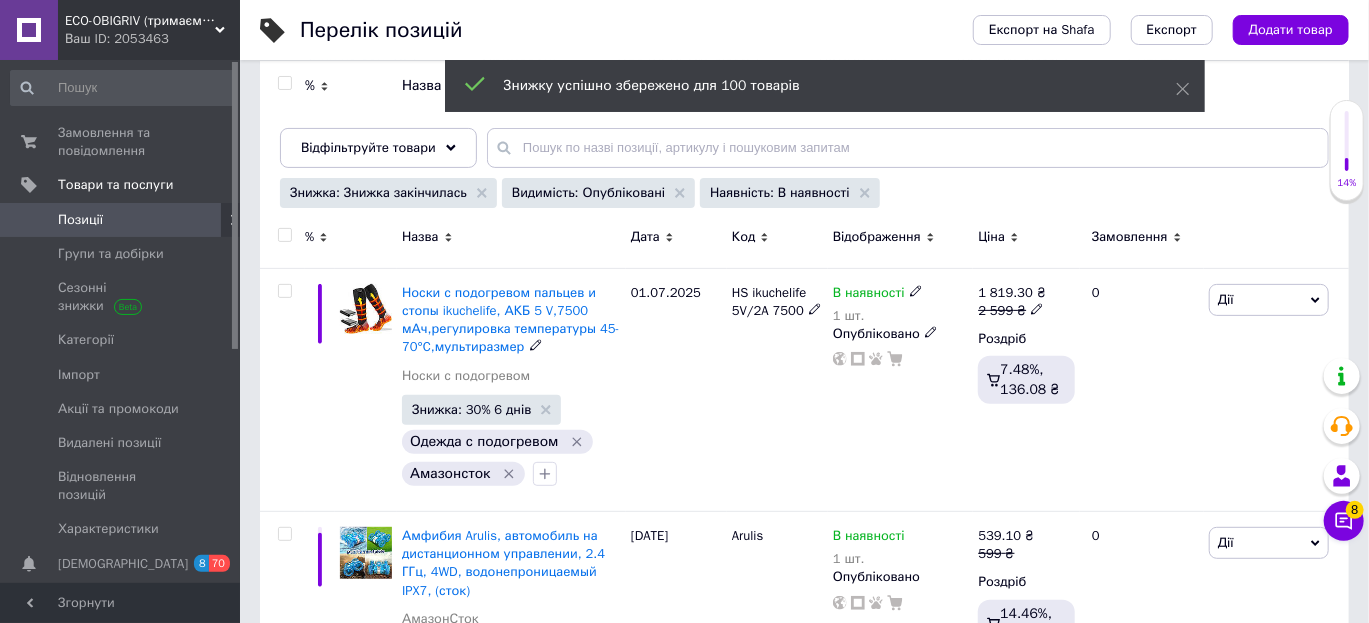 checkbox on "false" 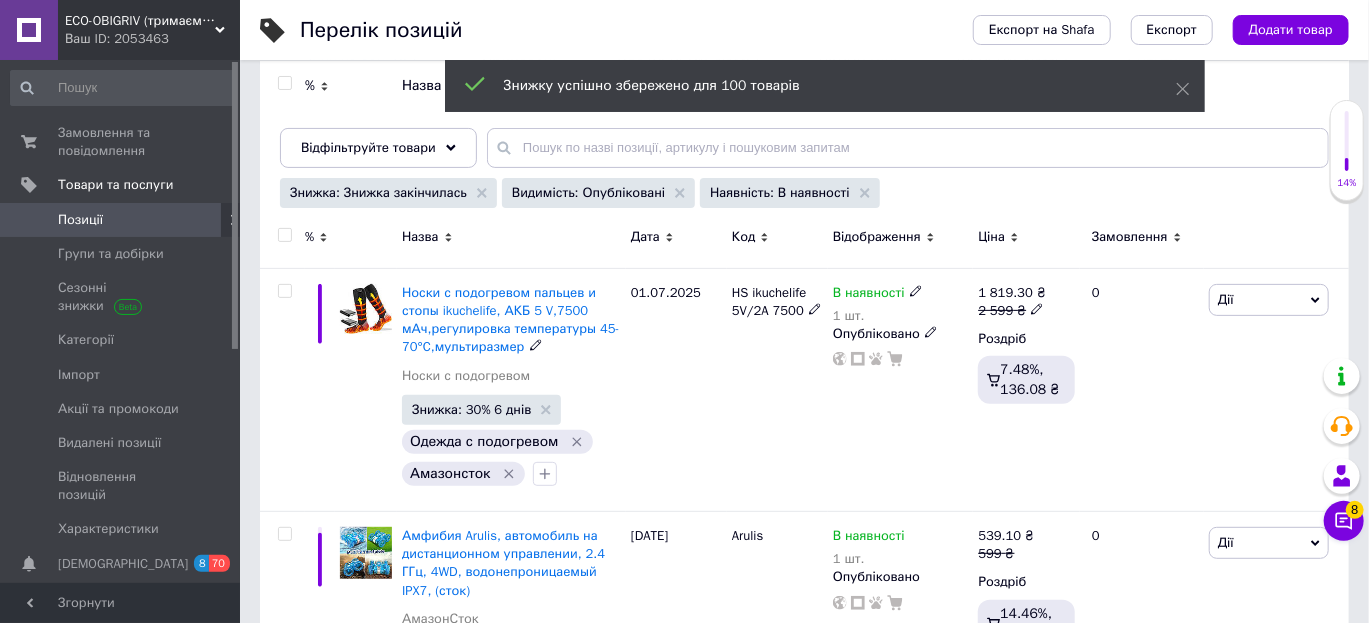checkbox on "false" 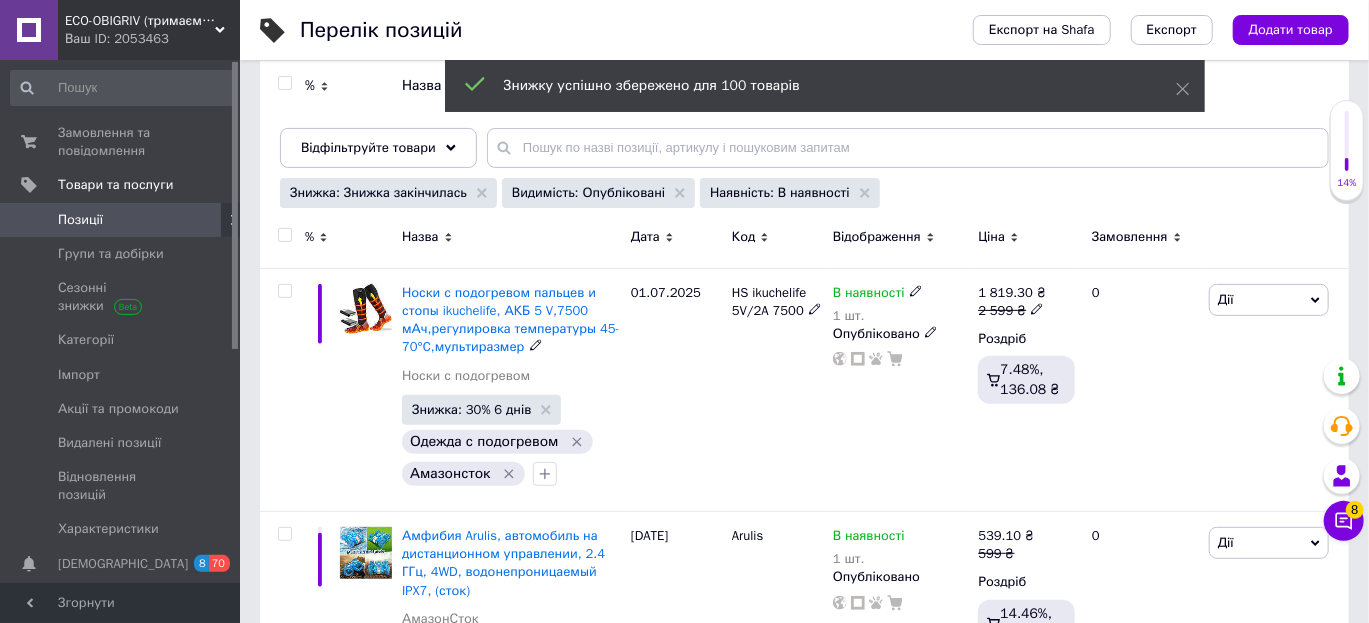 checkbox on "false" 